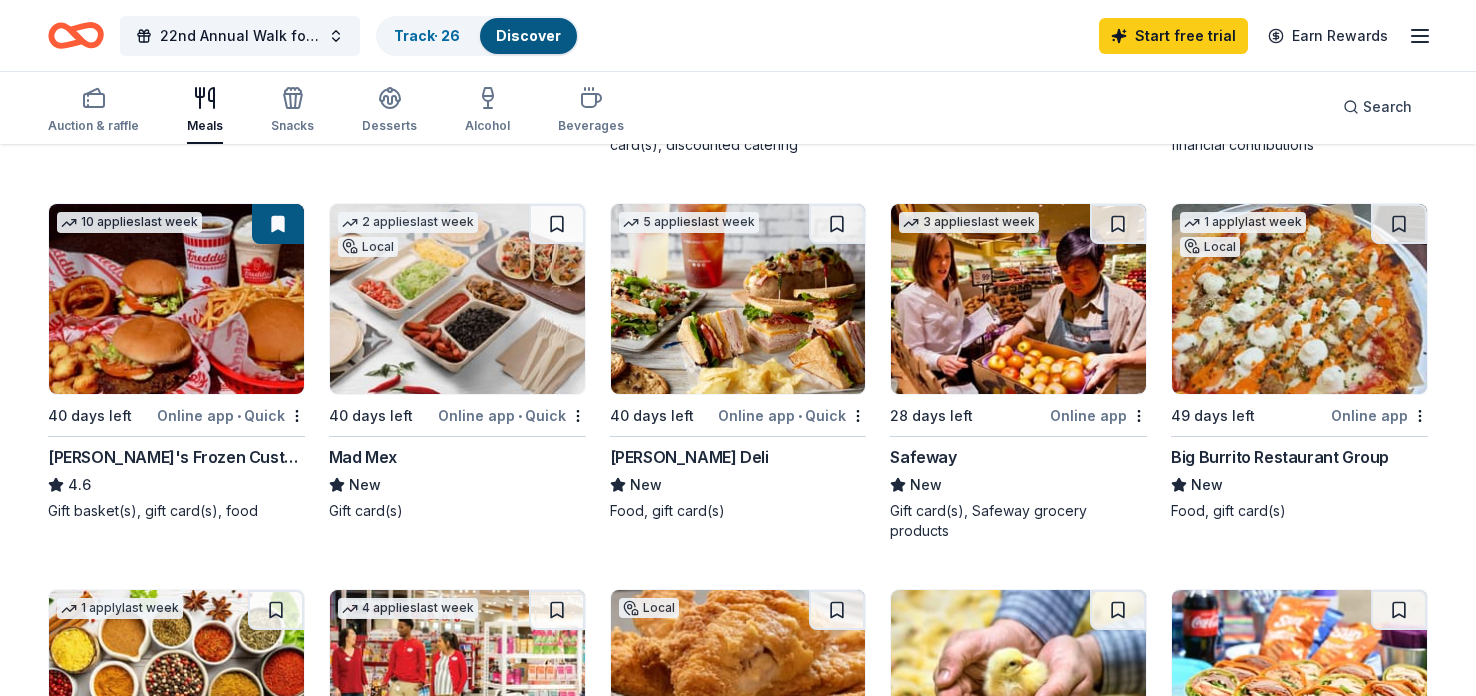 scroll, scrollTop: 555, scrollLeft: 0, axis: vertical 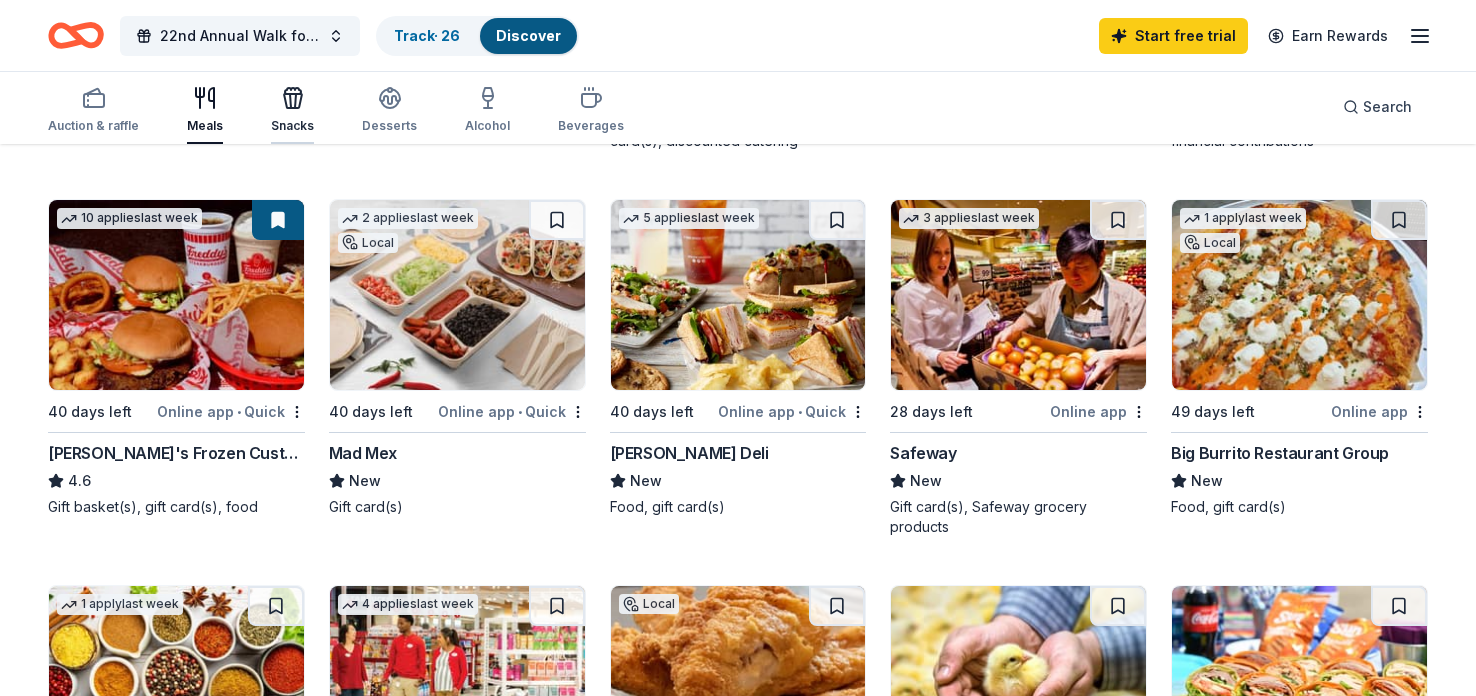 click 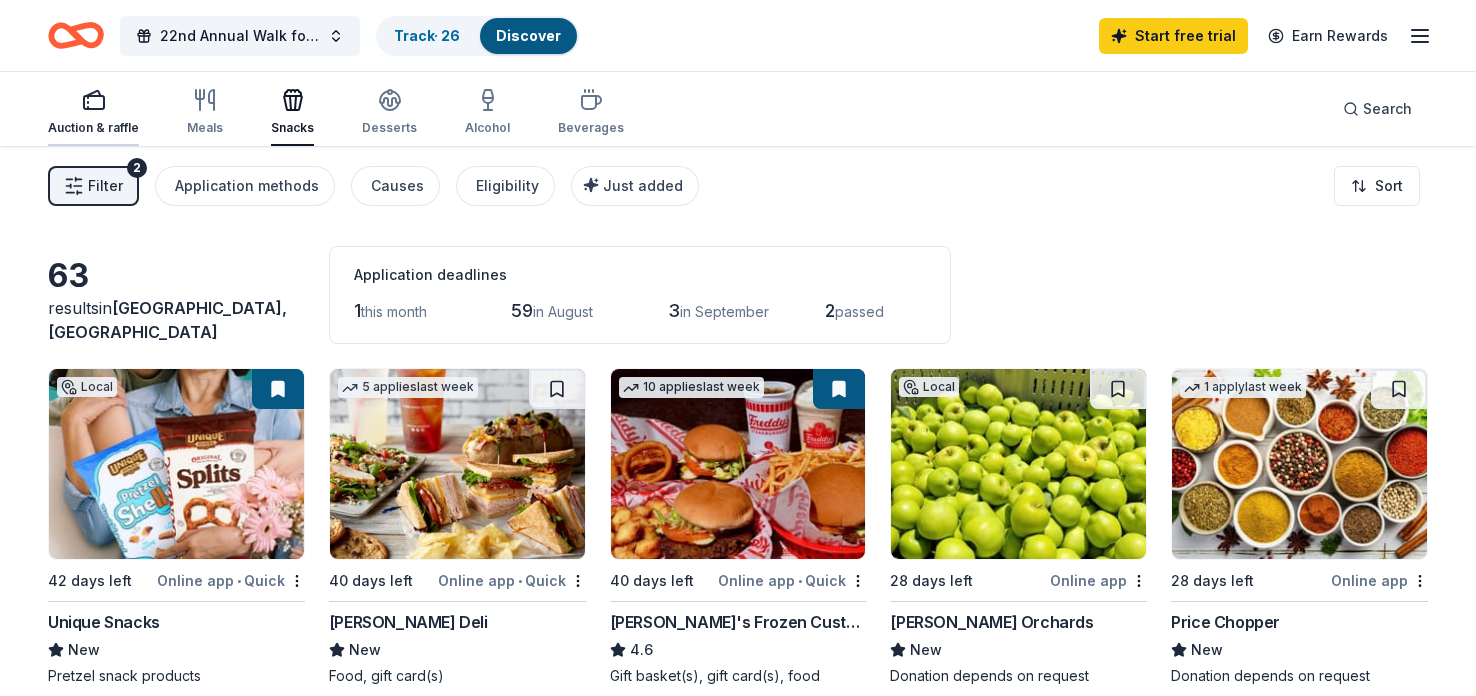 click 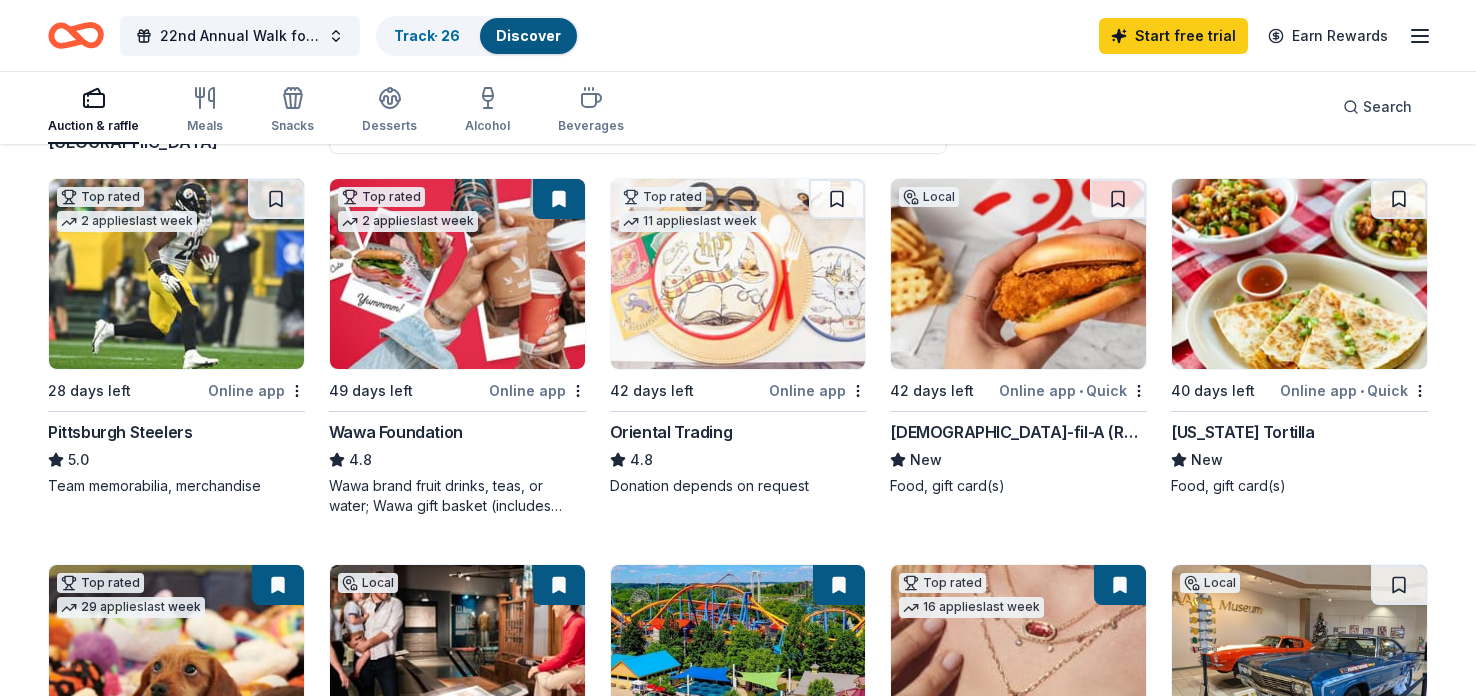 scroll, scrollTop: 0, scrollLeft: 0, axis: both 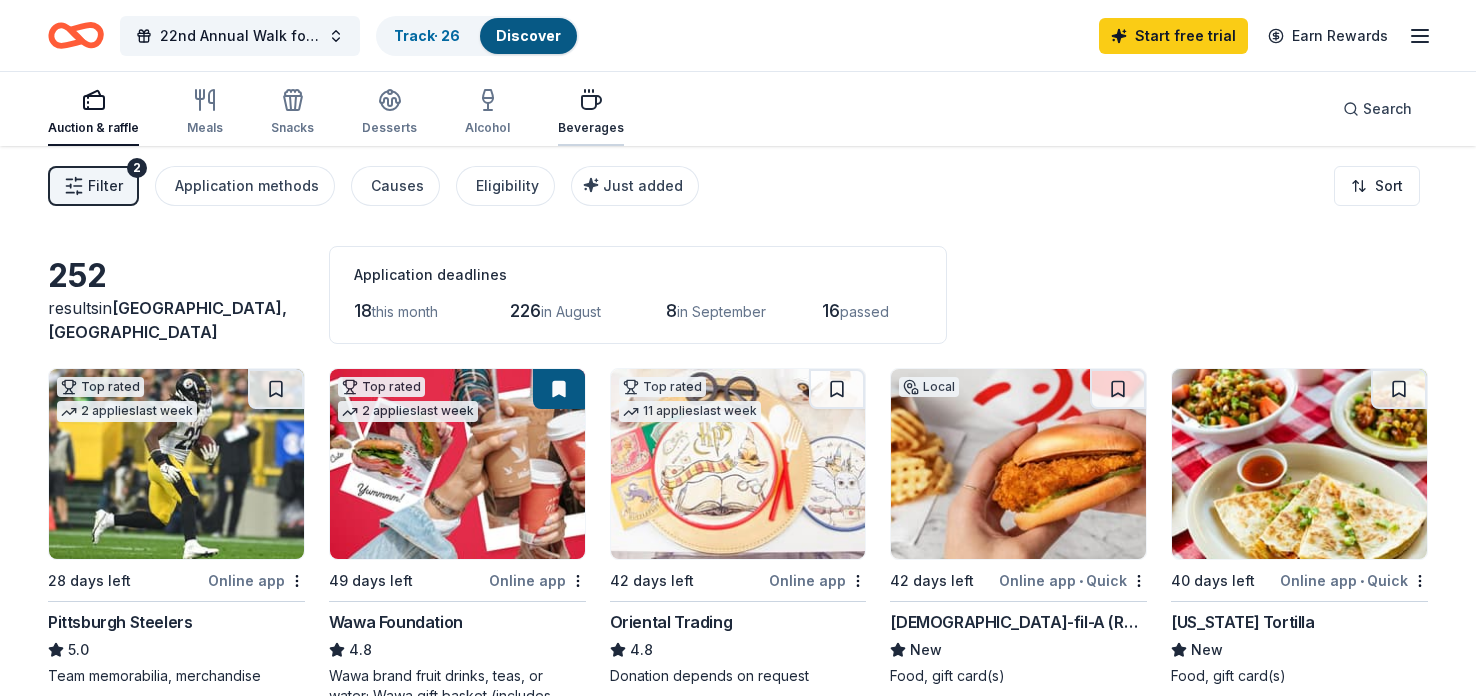 click 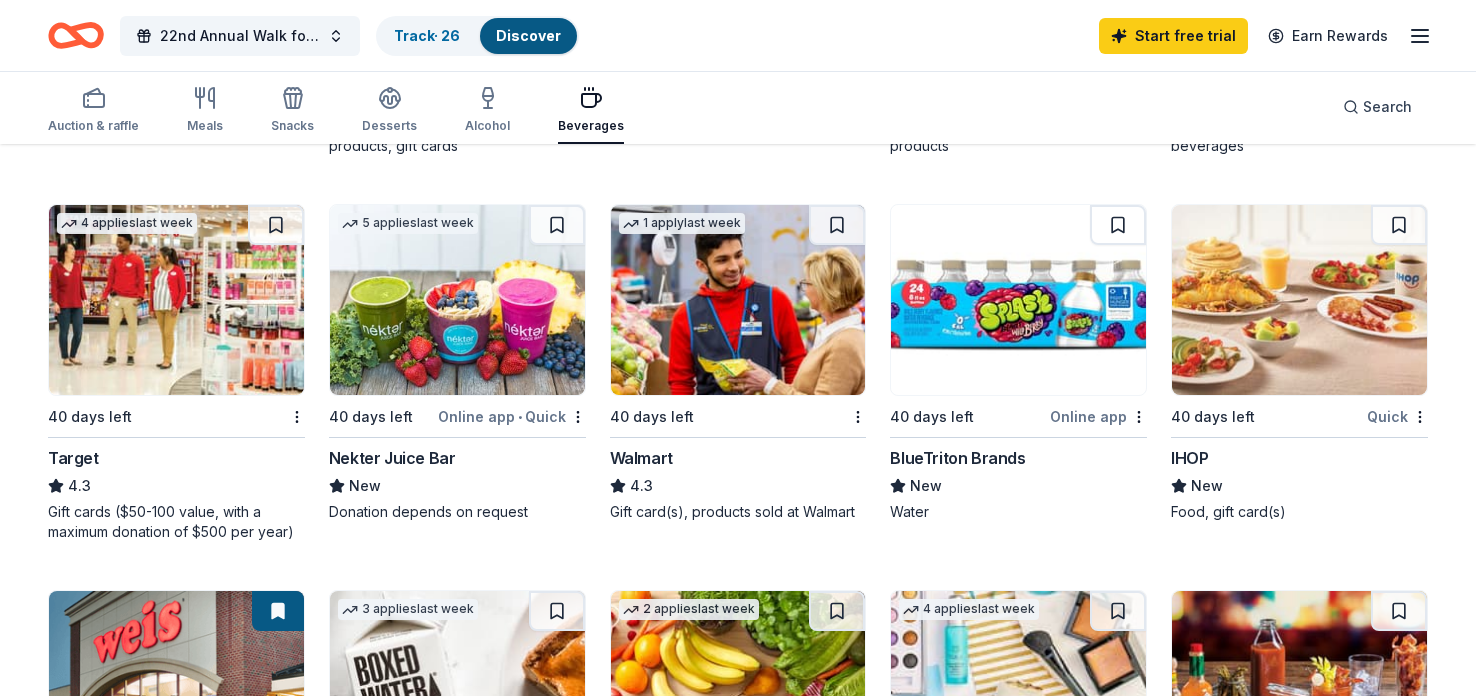 scroll, scrollTop: 947, scrollLeft: 0, axis: vertical 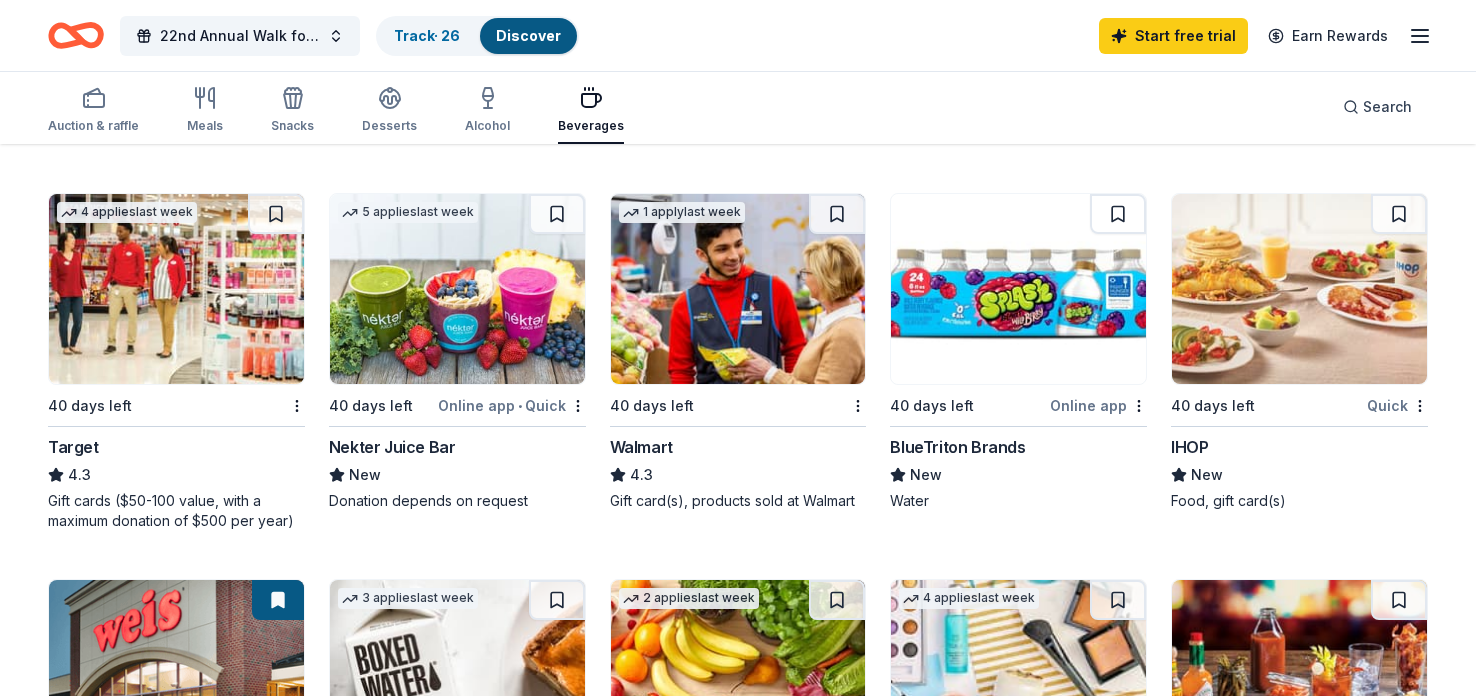 click at bounding box center (1018, 289) 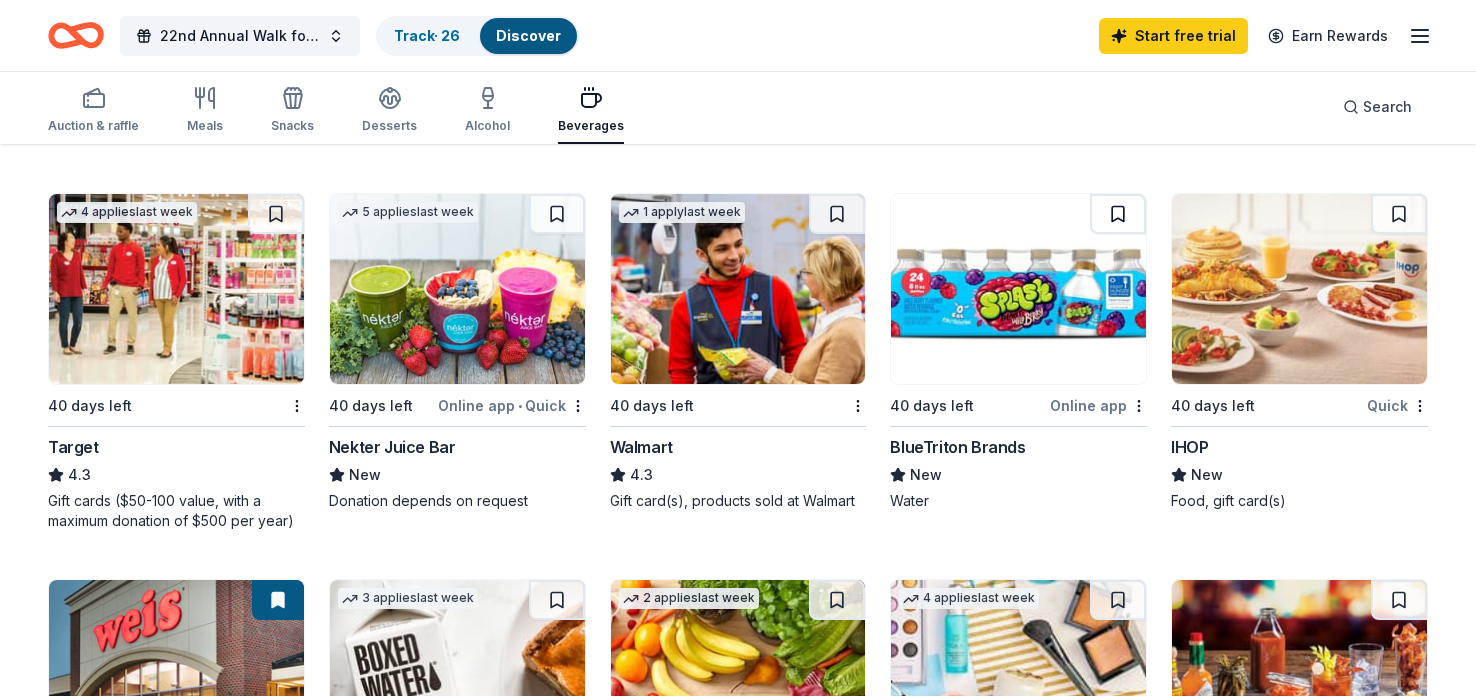 click at bounding box center [1118, 214] 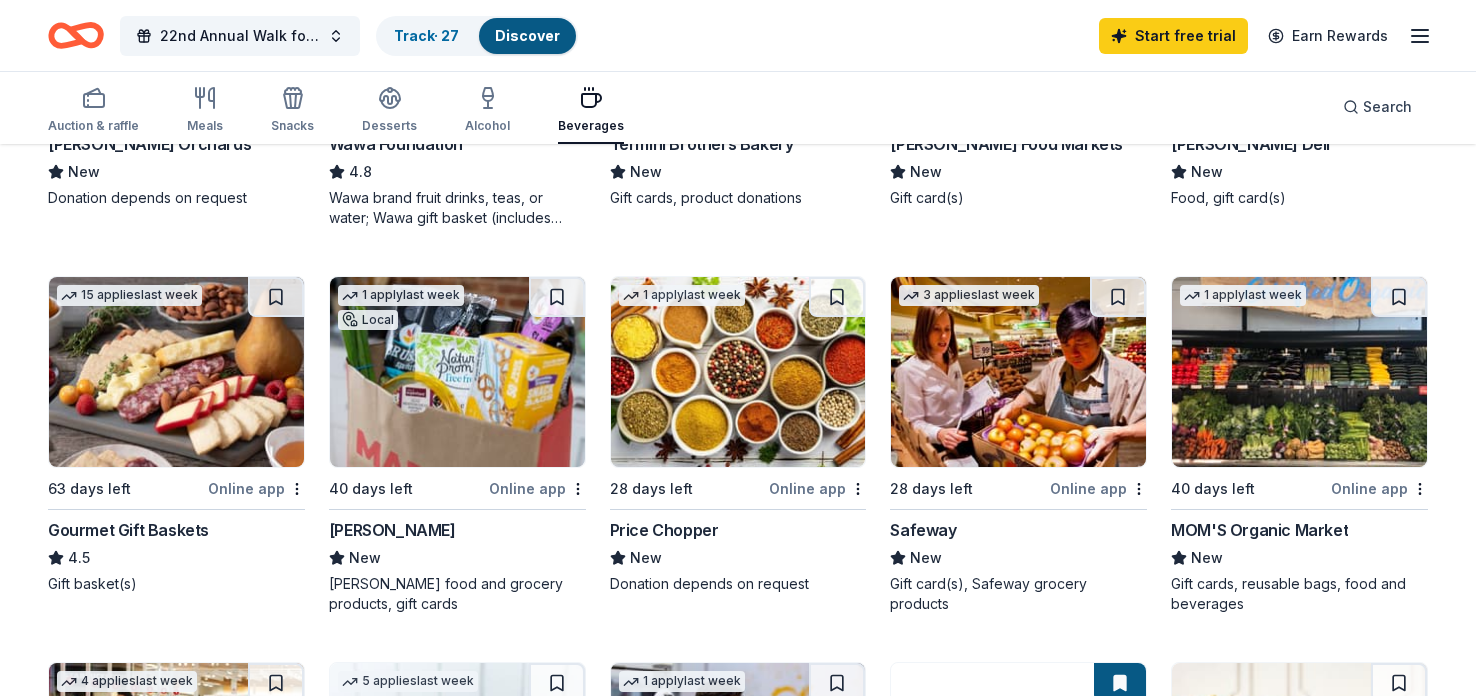 scroll, scrollTop: 475, scrollLeft: 0, axis: vertical 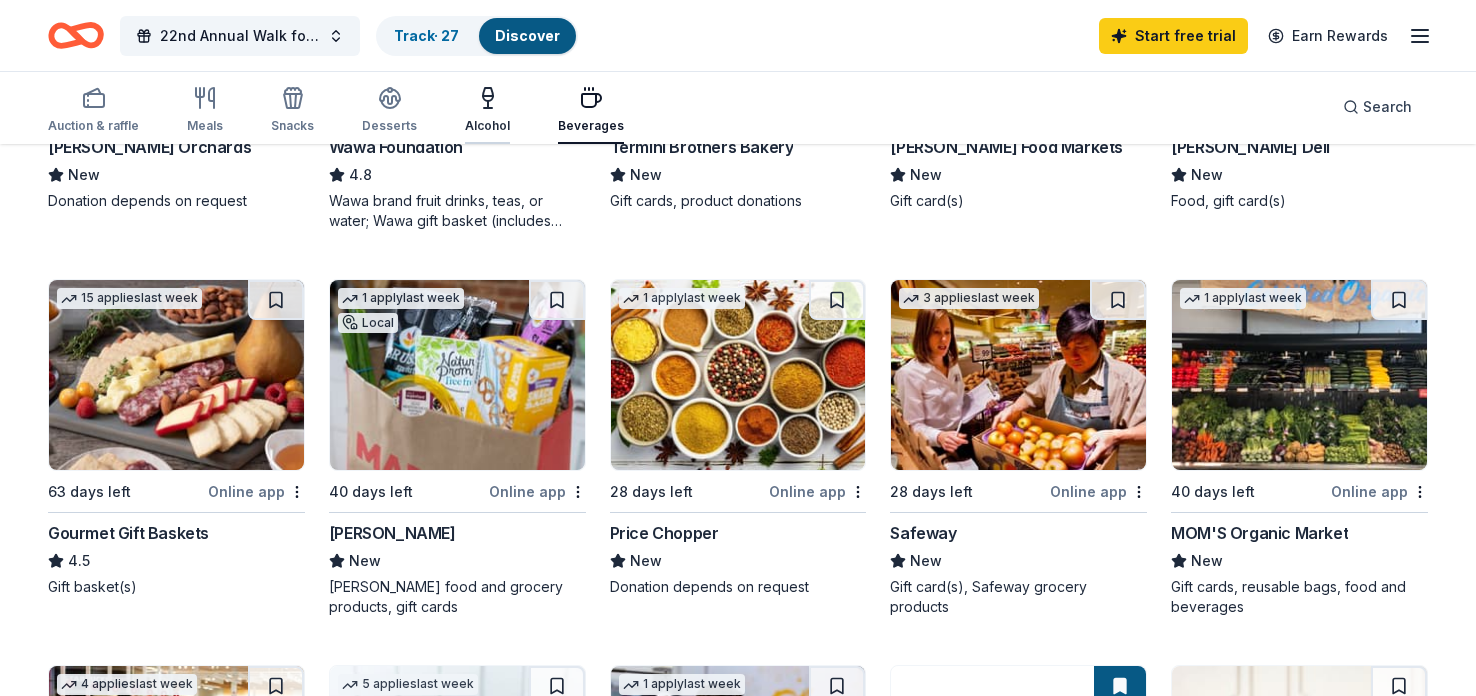 click 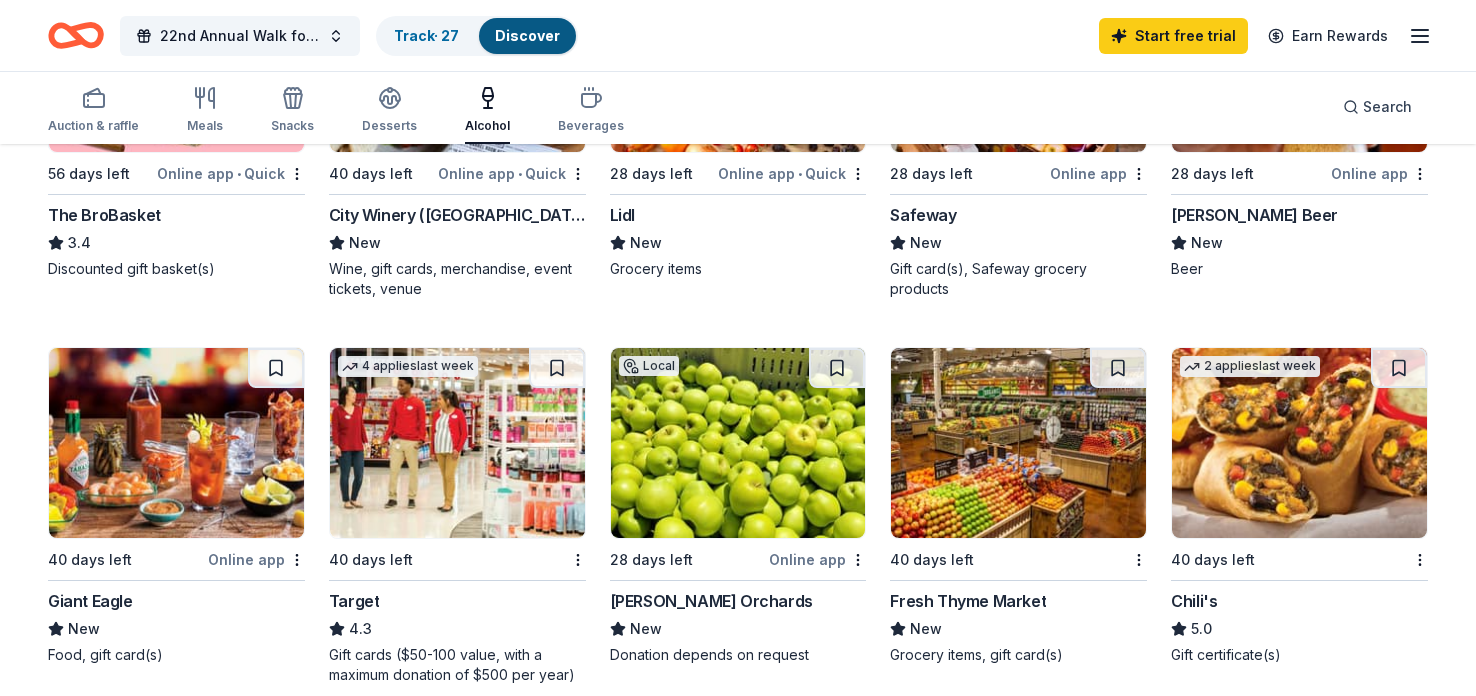 scroll, scrollTop: 782, scrollLeft: 0, axis: vertical 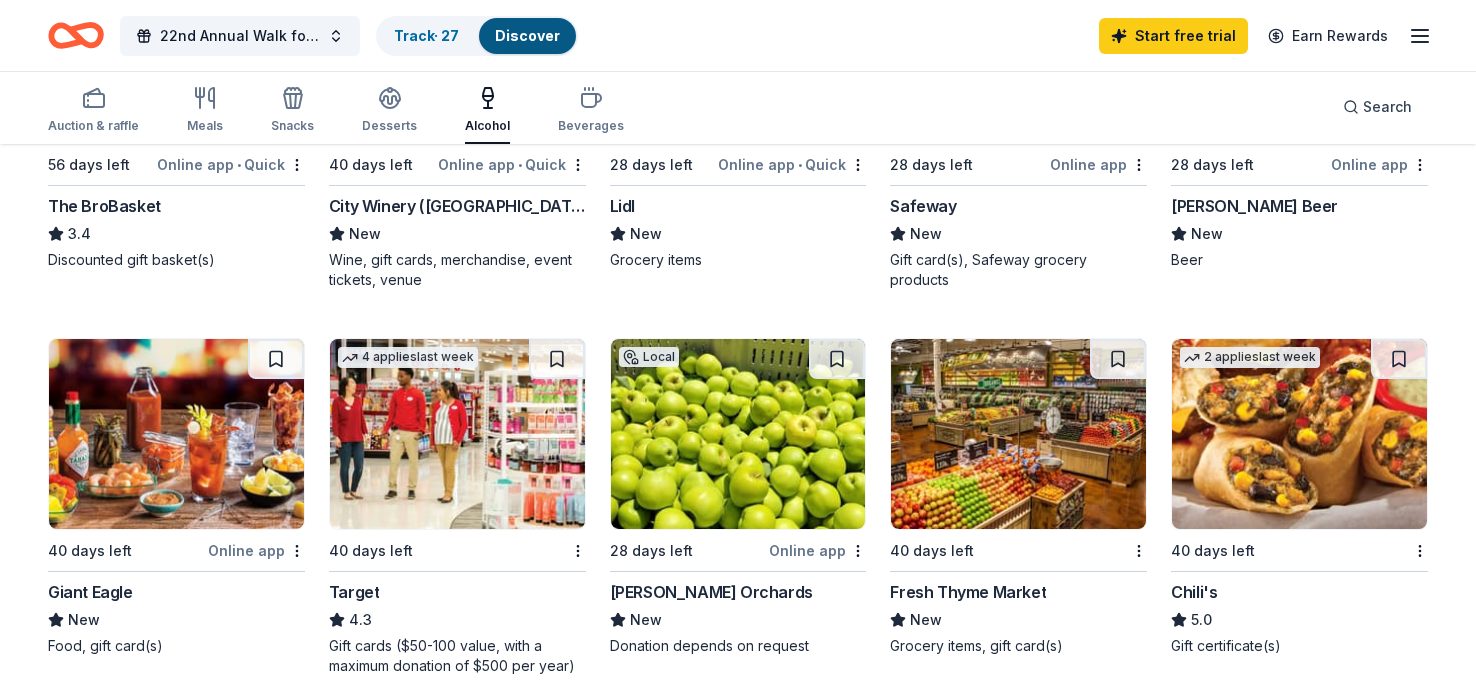 click at bounding box center [1299, 434] 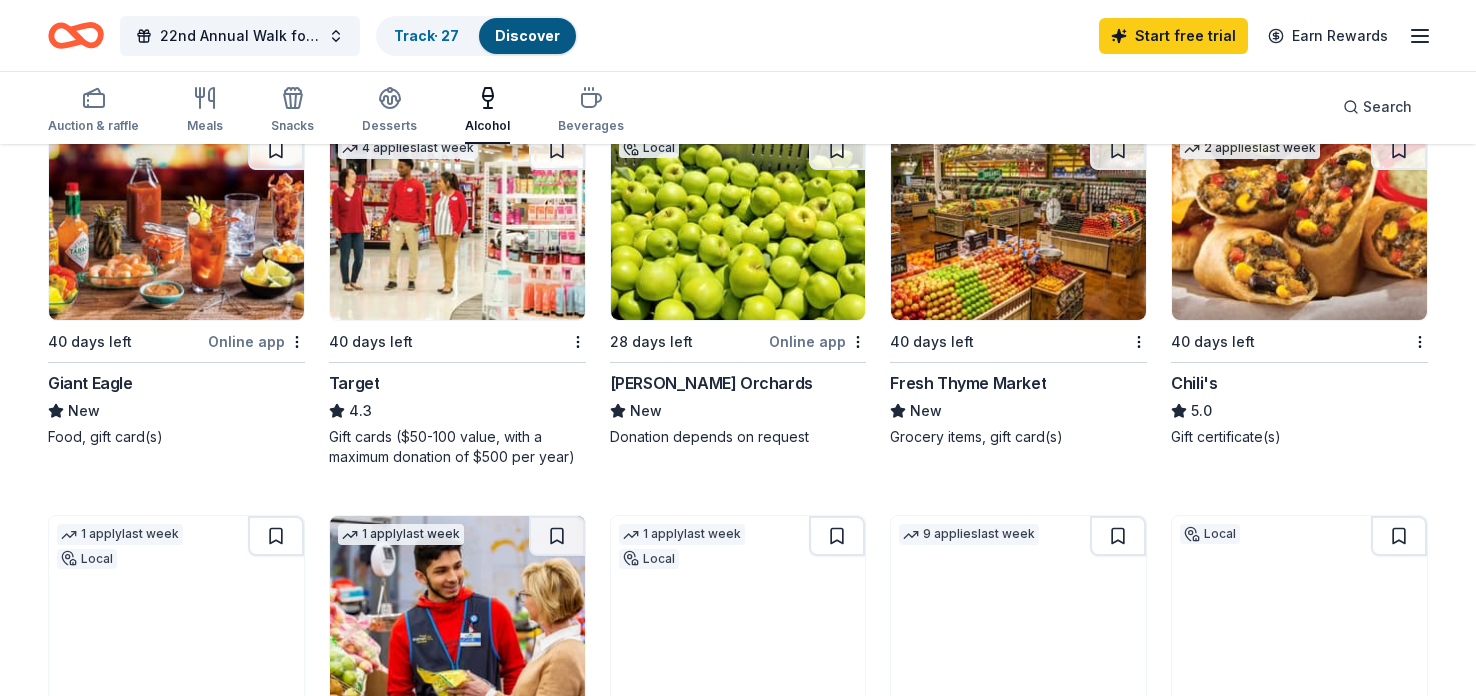 scroll, scrollTop: 990, scrollLeft: 0, axis: vertical 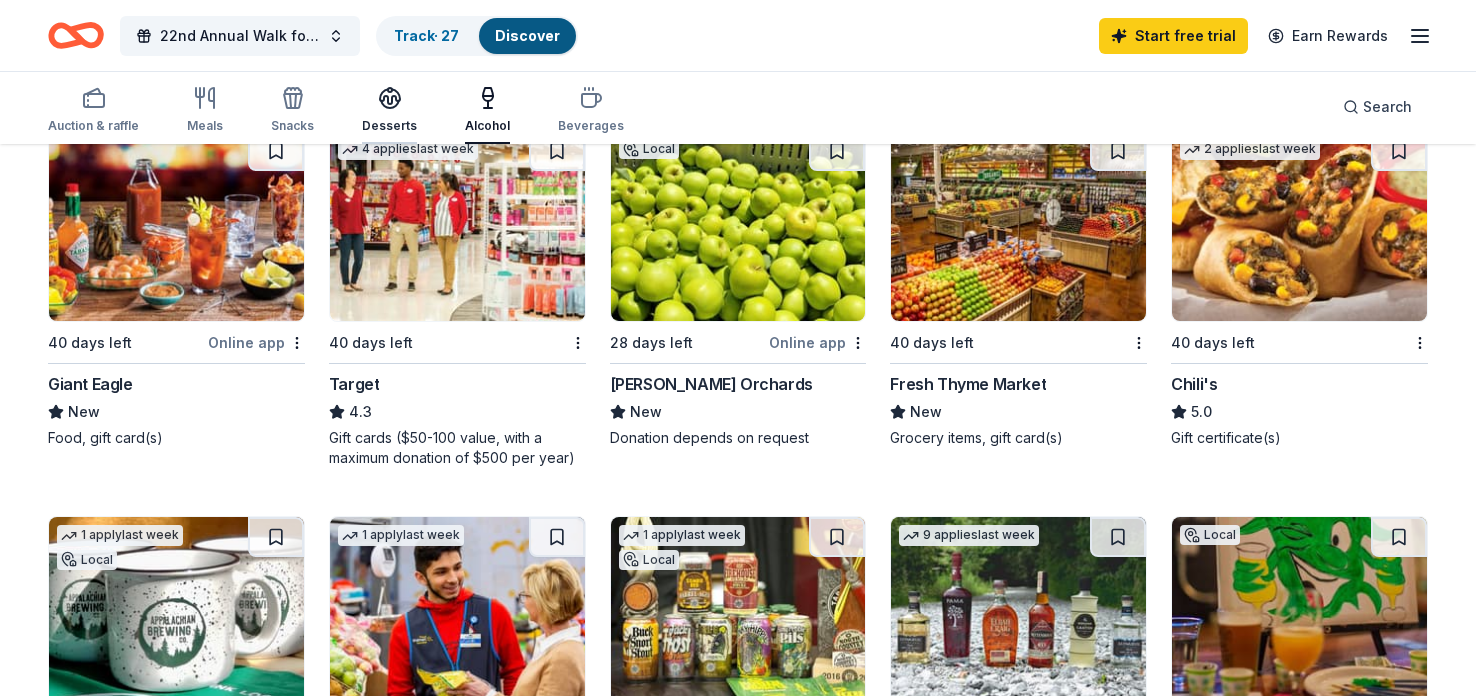 click at bounding box center (389, 98) 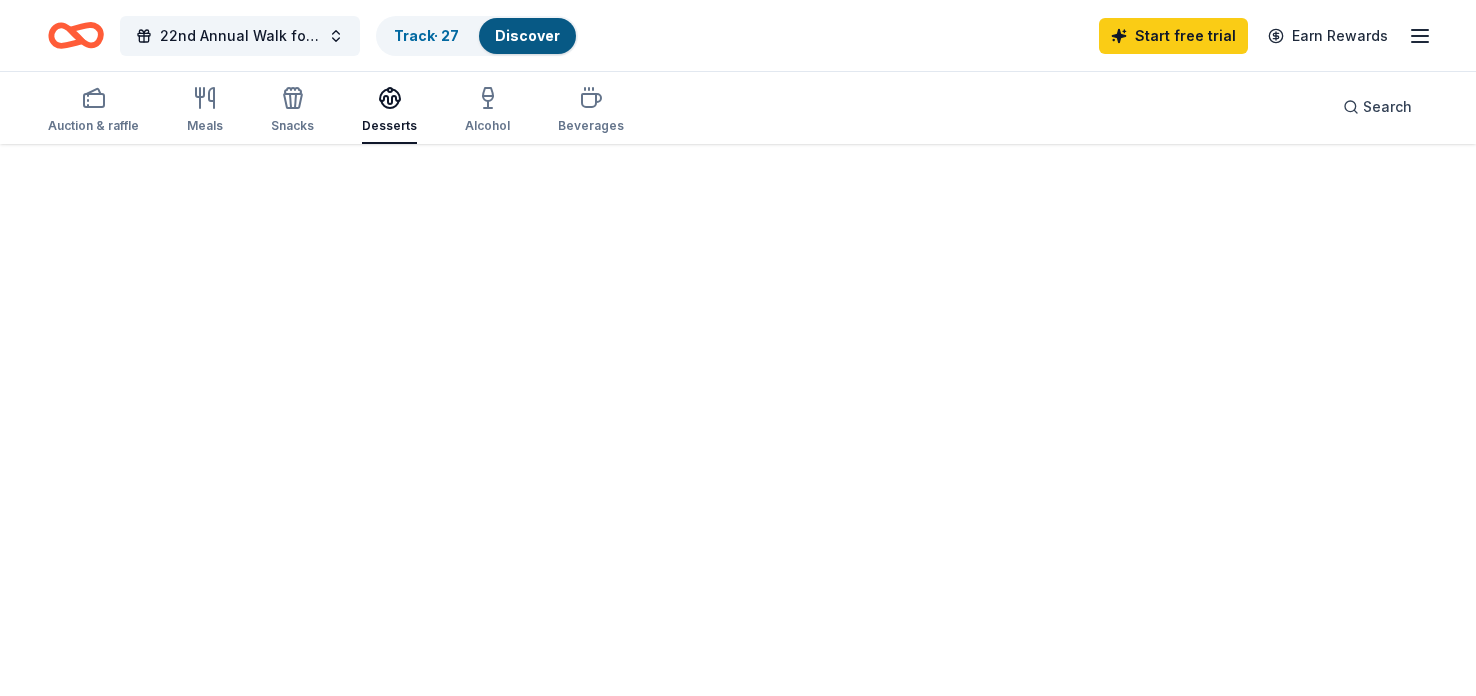 scroll, scrollTop: 0, scrollLeft: 0, axis: both 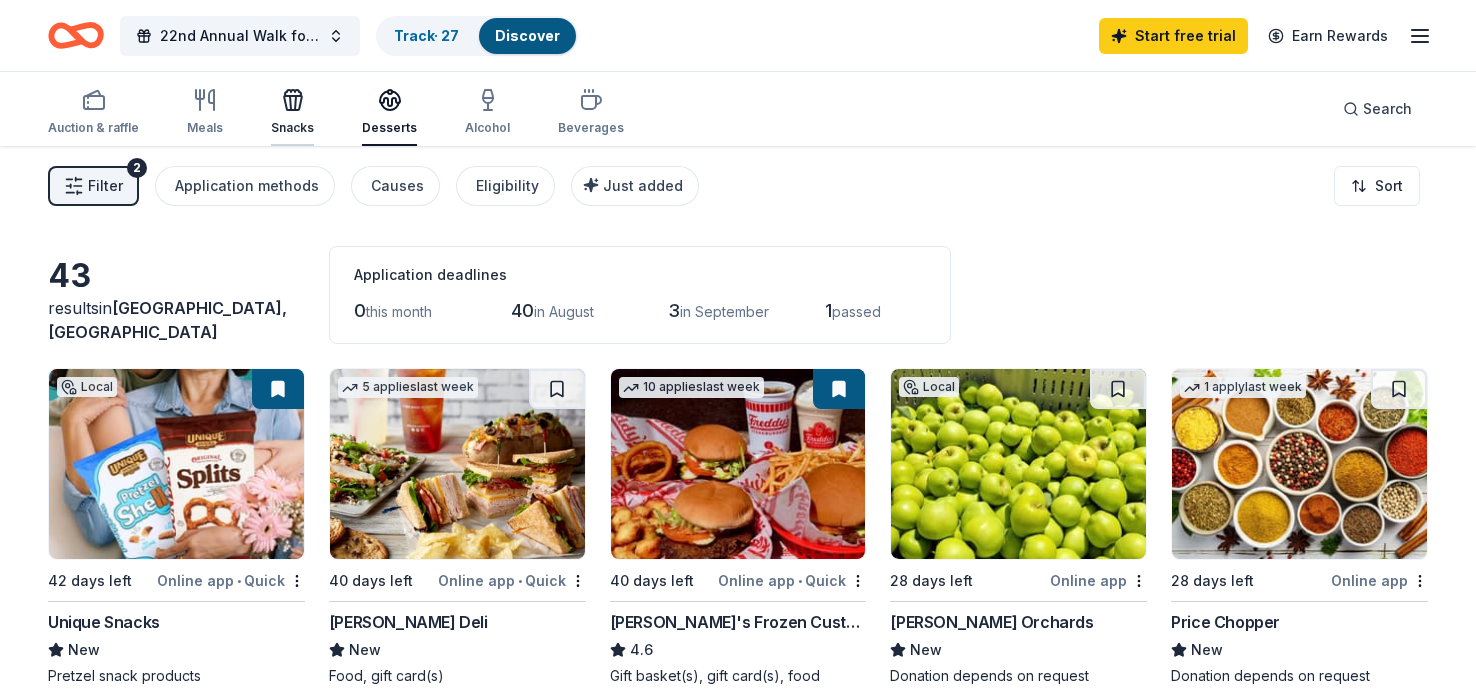 click at bounding box center [292, 100] 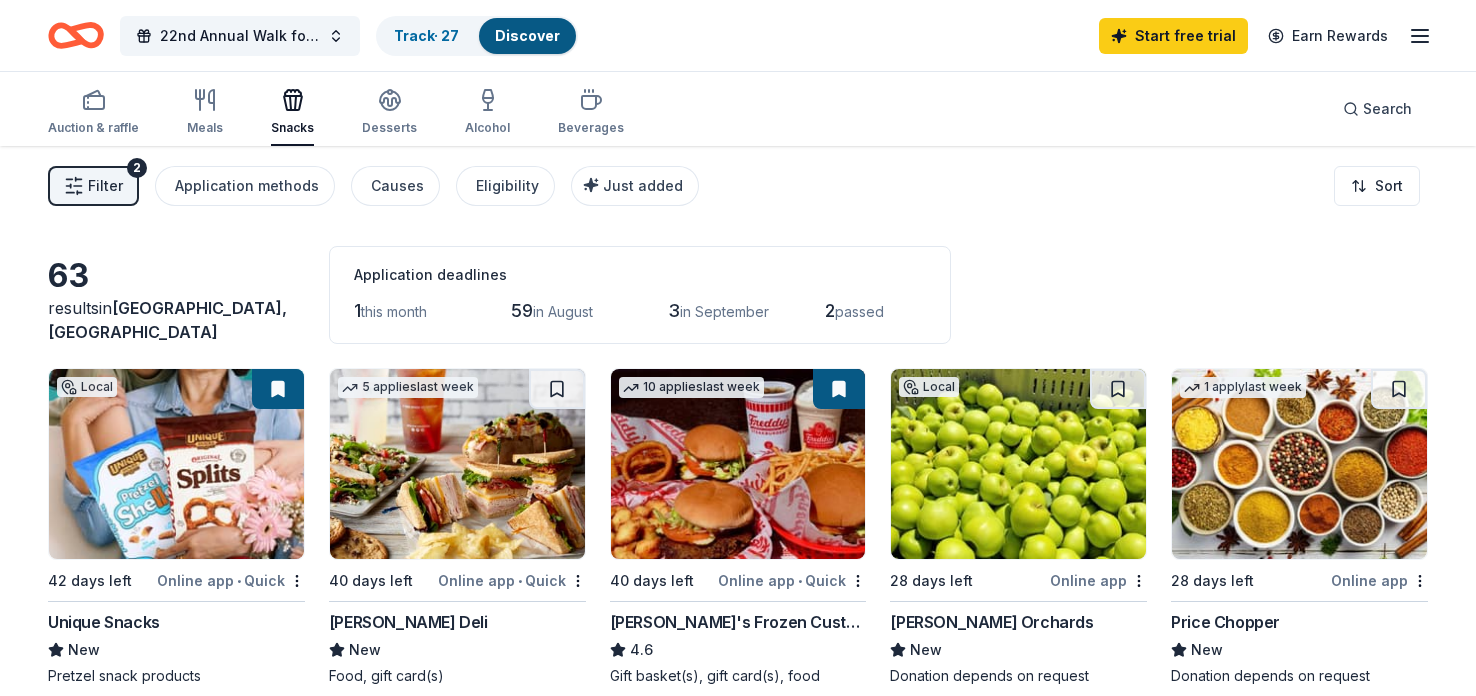 click at bounding box center (292, 100) 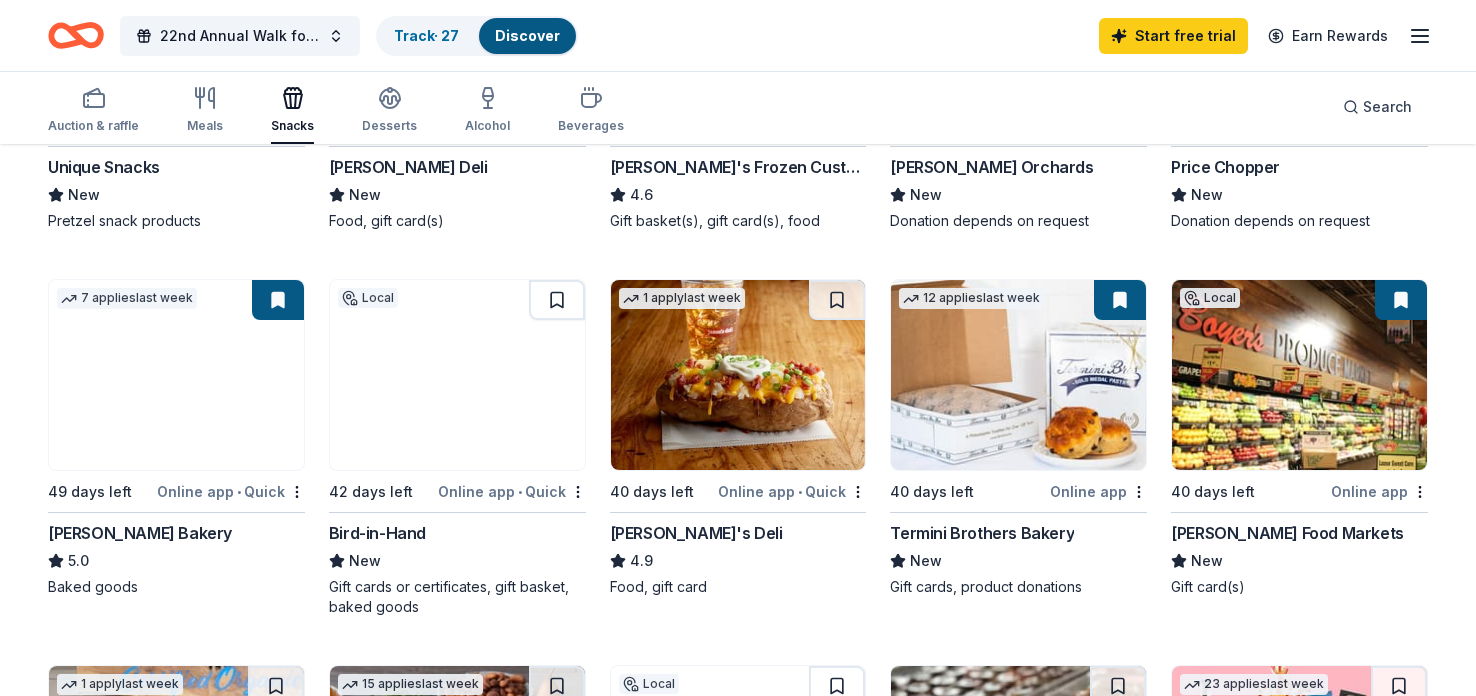 scroll, scrollTop: 432, scrollLeft: 0, axis: vertical 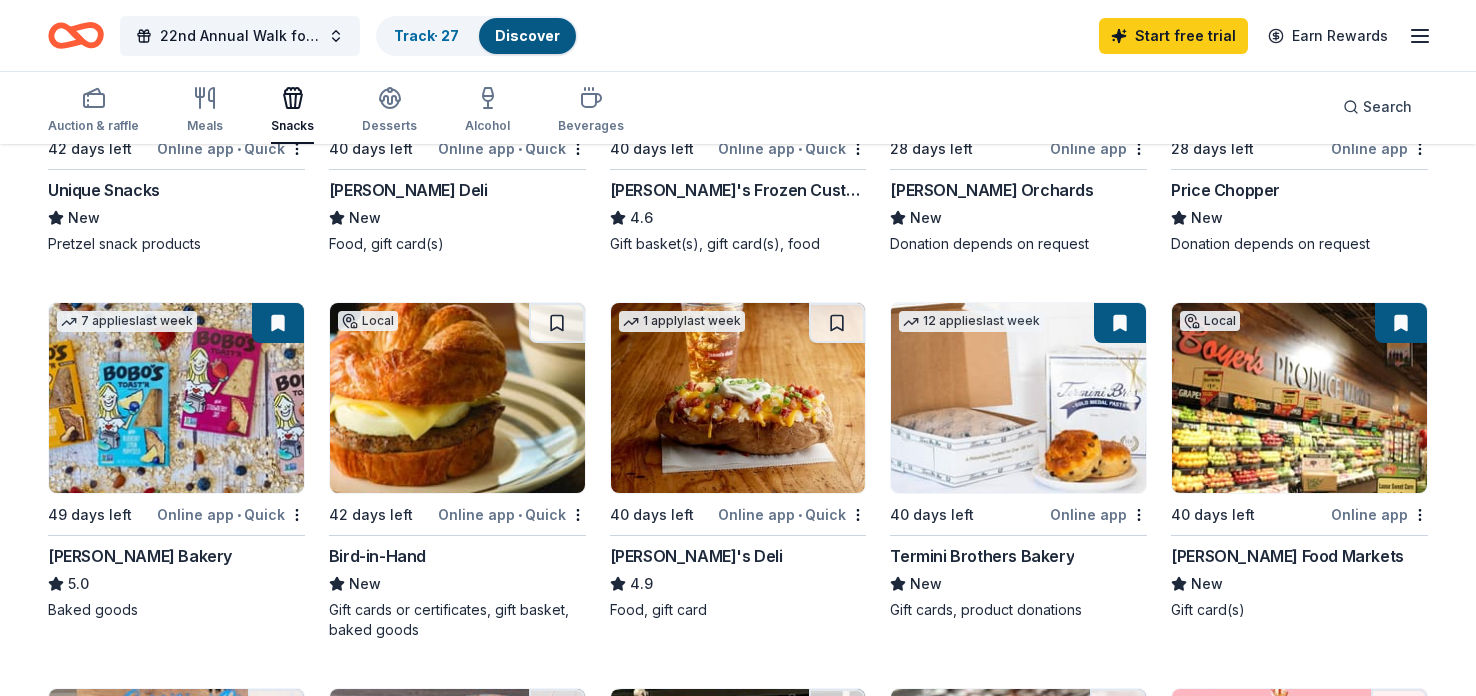 click at bounding box center (457, 398) 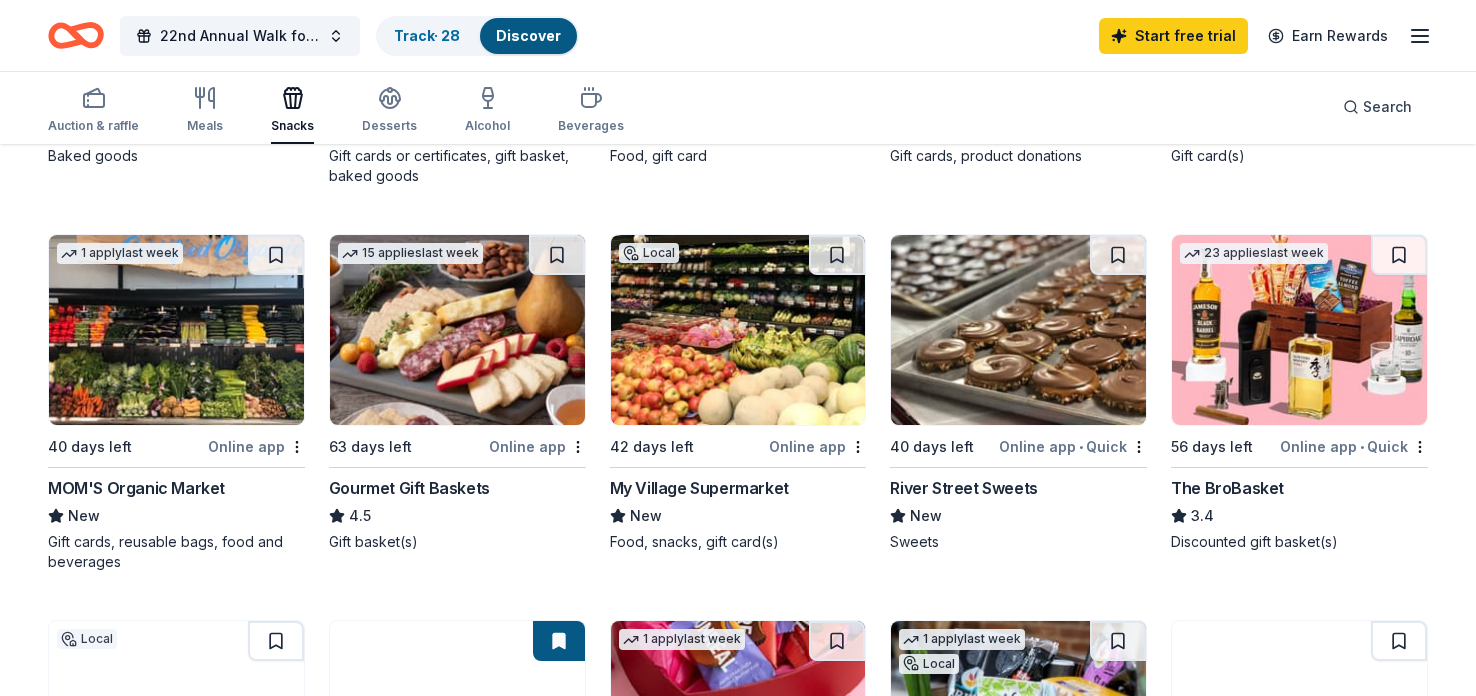 scroll, scrollTop: 890, scrollLeft: 0, axis: vertical 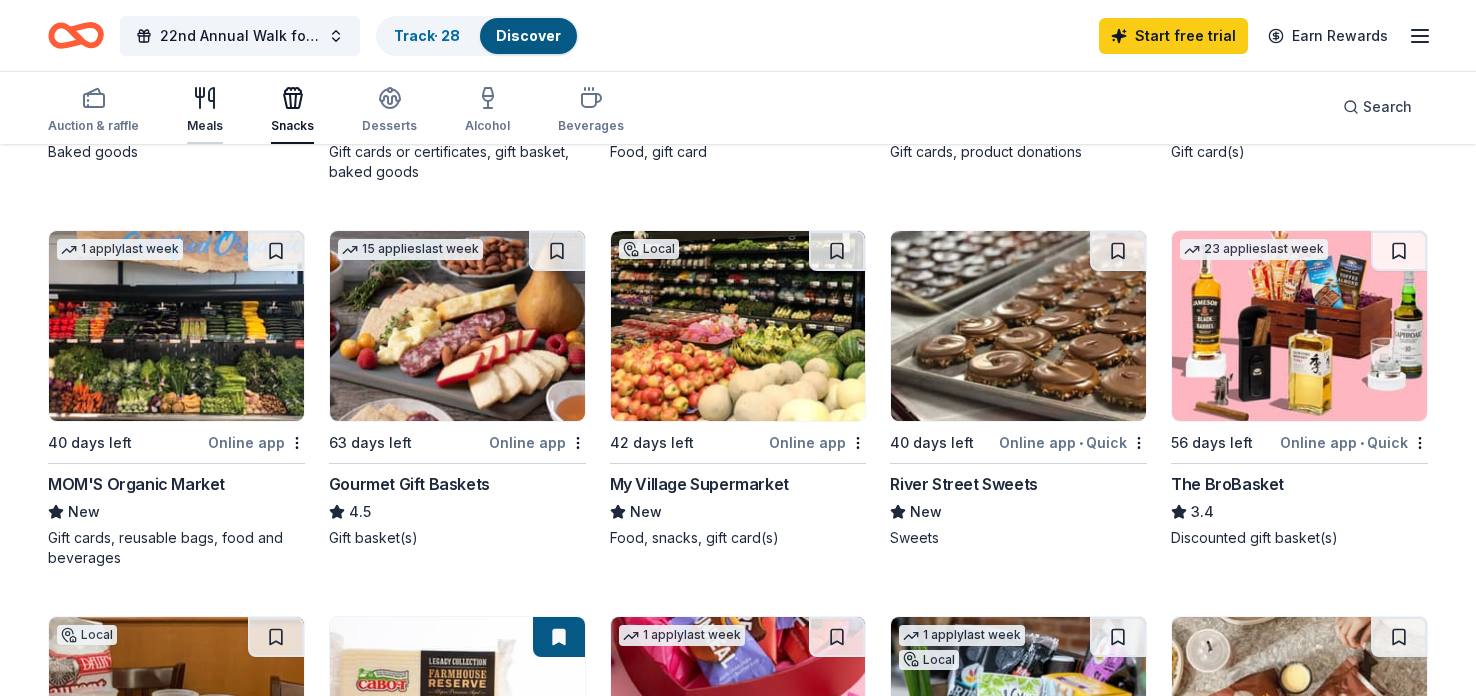 click 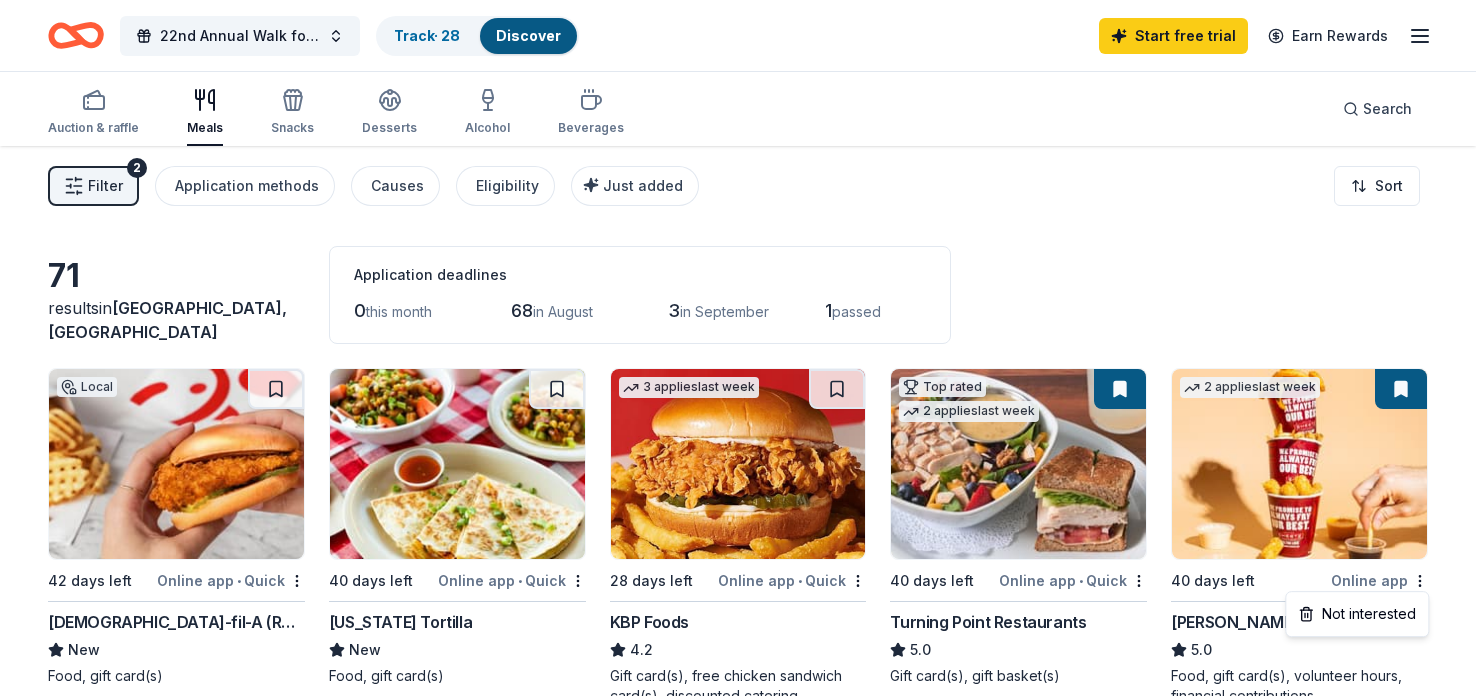 scroll, scrollTop: 149, scrollLeft: 0, axis: vertical 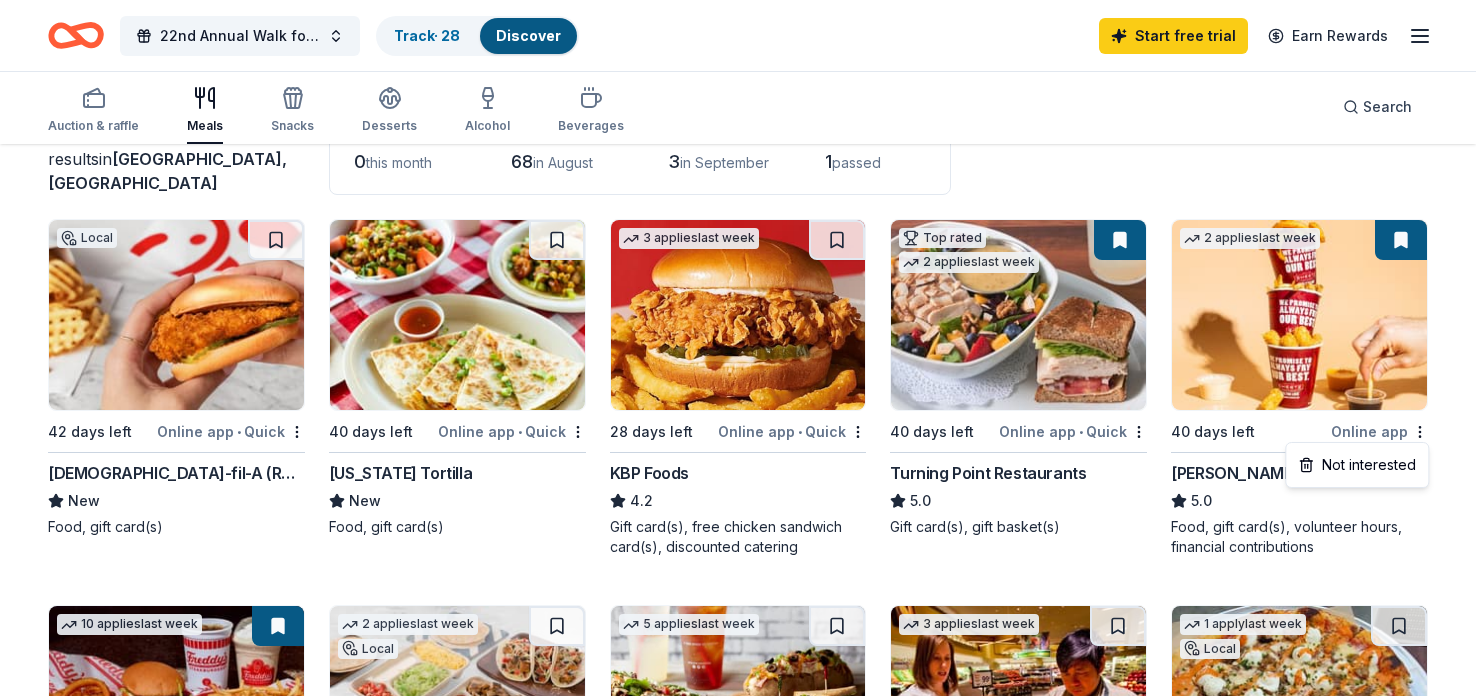 click on "22nd Annual Walk for Autism Awareness and Acceptance  Track  · 28 Discover Start free  trial Earn Rewards Auction & raffle Meals Snacks Desserts Alcohol Beverages Search Filter 2 Application methods Causes Eligibility Just added Sort 71 results  in  Reading, PA Application deadlines 0  this month 68  in August 3  in September 1  passed Local 42 days left Online app • Quick Chick-fil-A (Reading) New Food, gift card(s) 40 days left Online app • Quick California Tortilla New Food, gift card(s) 3   applies  last week 28 days left Online app • Quick KBP Foods 4.2 Gift card(s), free chicken sandwich card(s), discounted catering Top rated 2   applies  last week 40 days left Online app • Quick Turning Point Restaurants 5.0 Gift card(s), gift basket(s) 2   applies  last week 40 days left Online app Sheetz 5.0 Food, gift card(s), volunteer hours, financial contributions 10   applies  last week 40 days left Online app • Quick Freddy's Frozen Custard & Steakburgers 4.6 Gift basket(s), gift card(s), food 2   5" at bounding box center (738, 199) 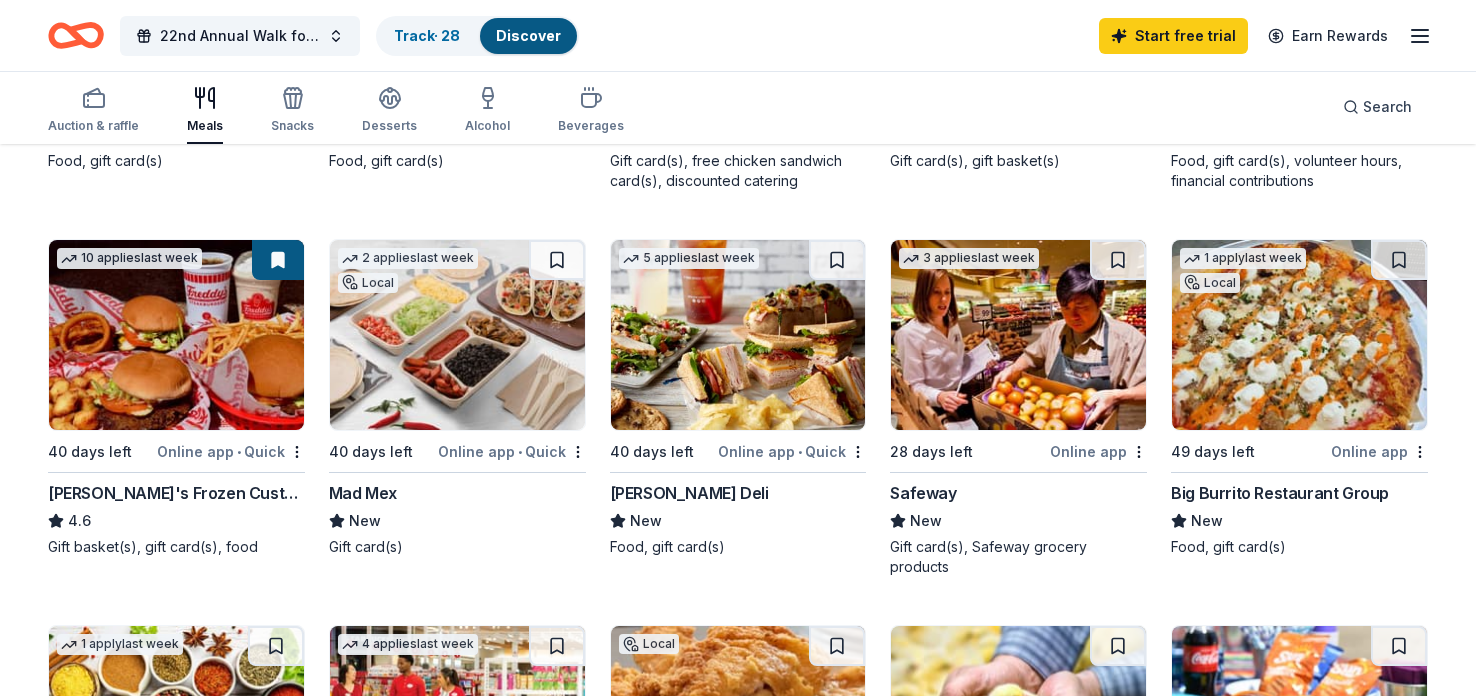 scroll, scrollTop: 581, scrollLeft: 0, axis: vertical 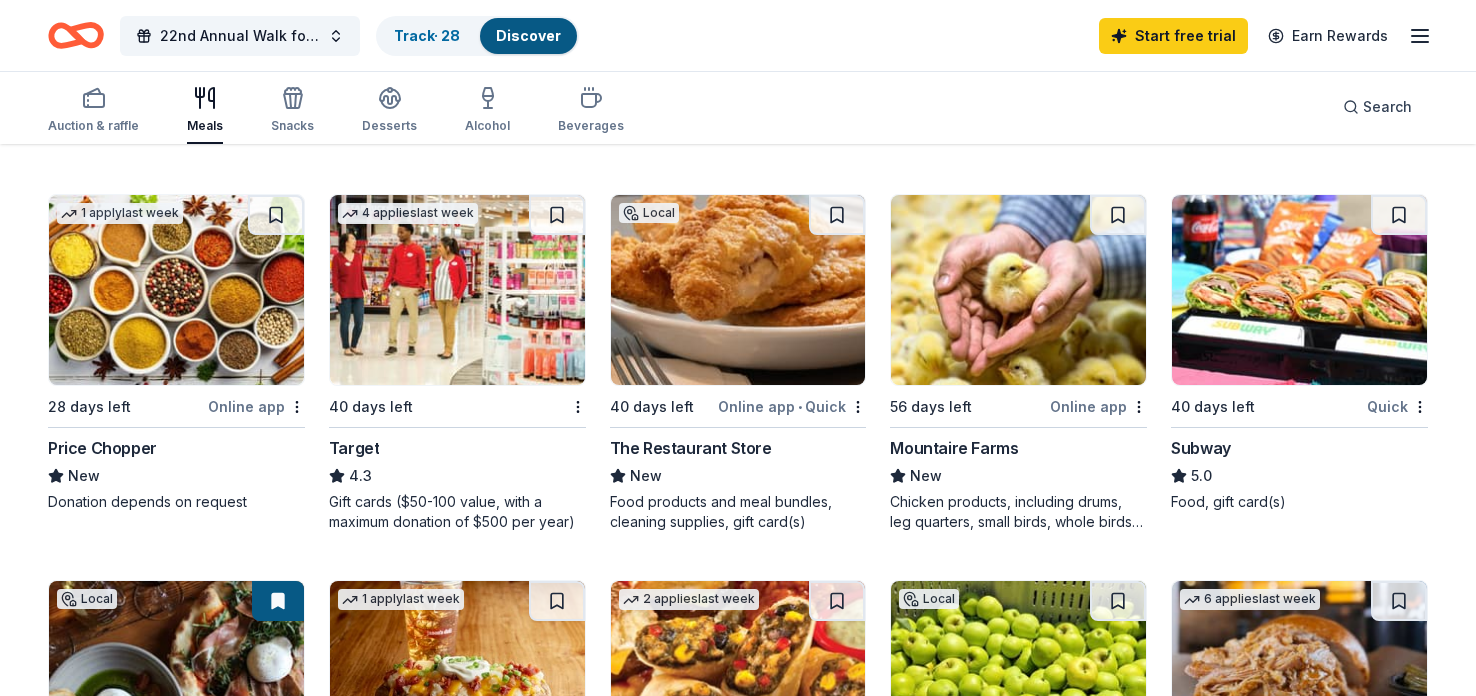 click at bounding box center [738, 290] 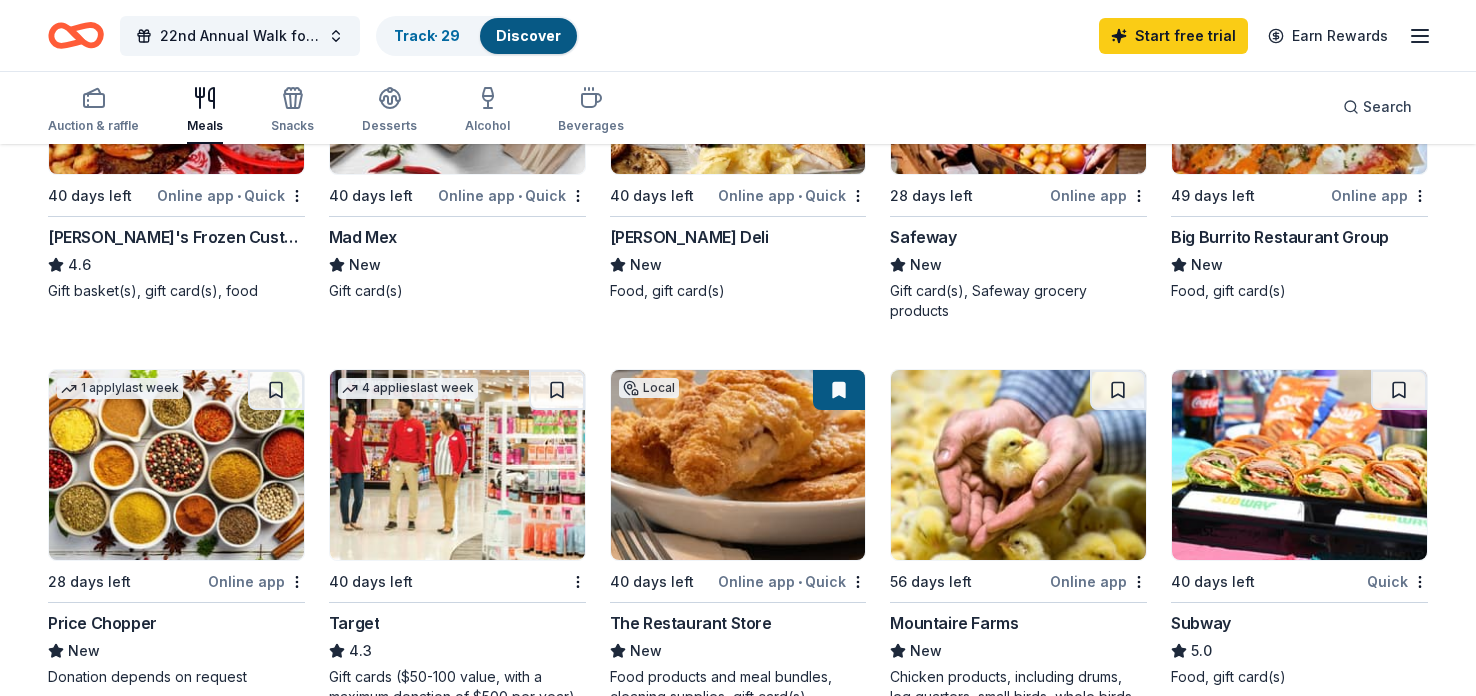 scroll, scrollTop: 774, scrollLeft: 0, axis: vertical 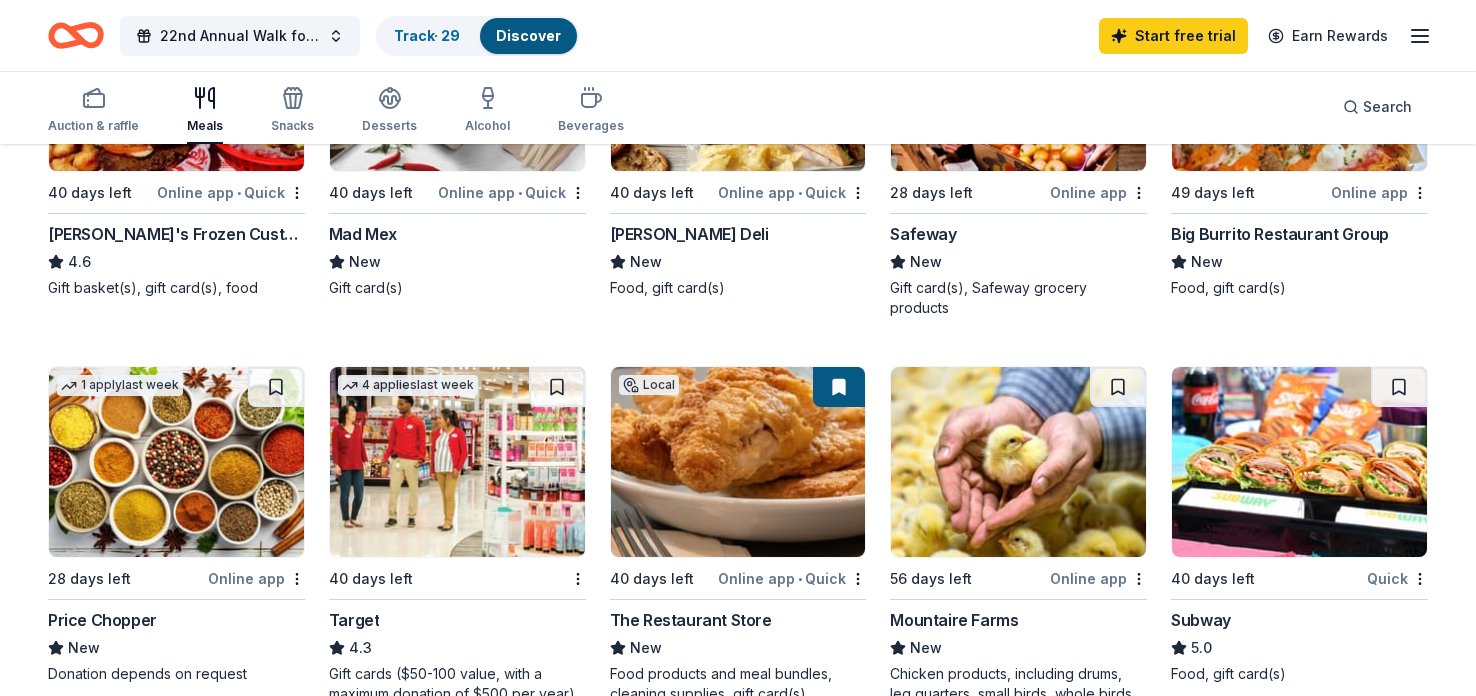 click at bounding box center [1299, 462] 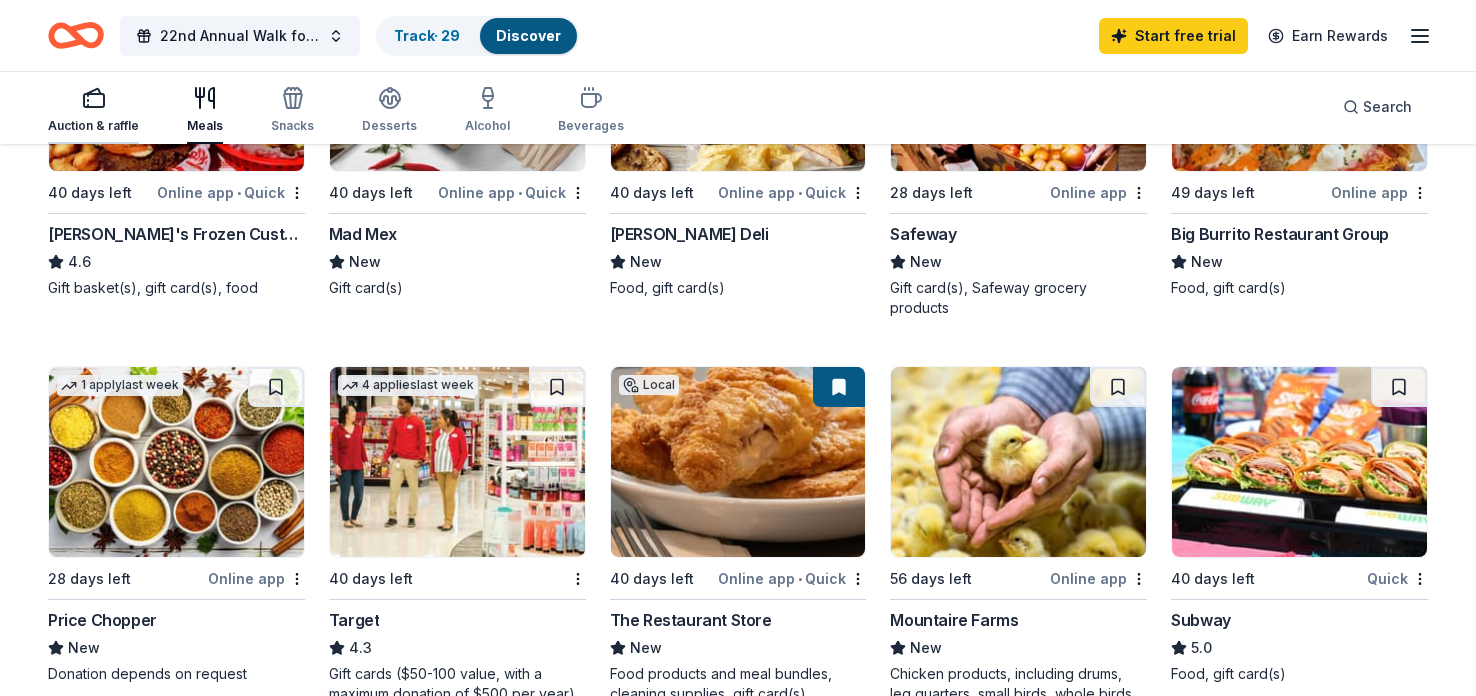 click at bounding box center [93, 98] 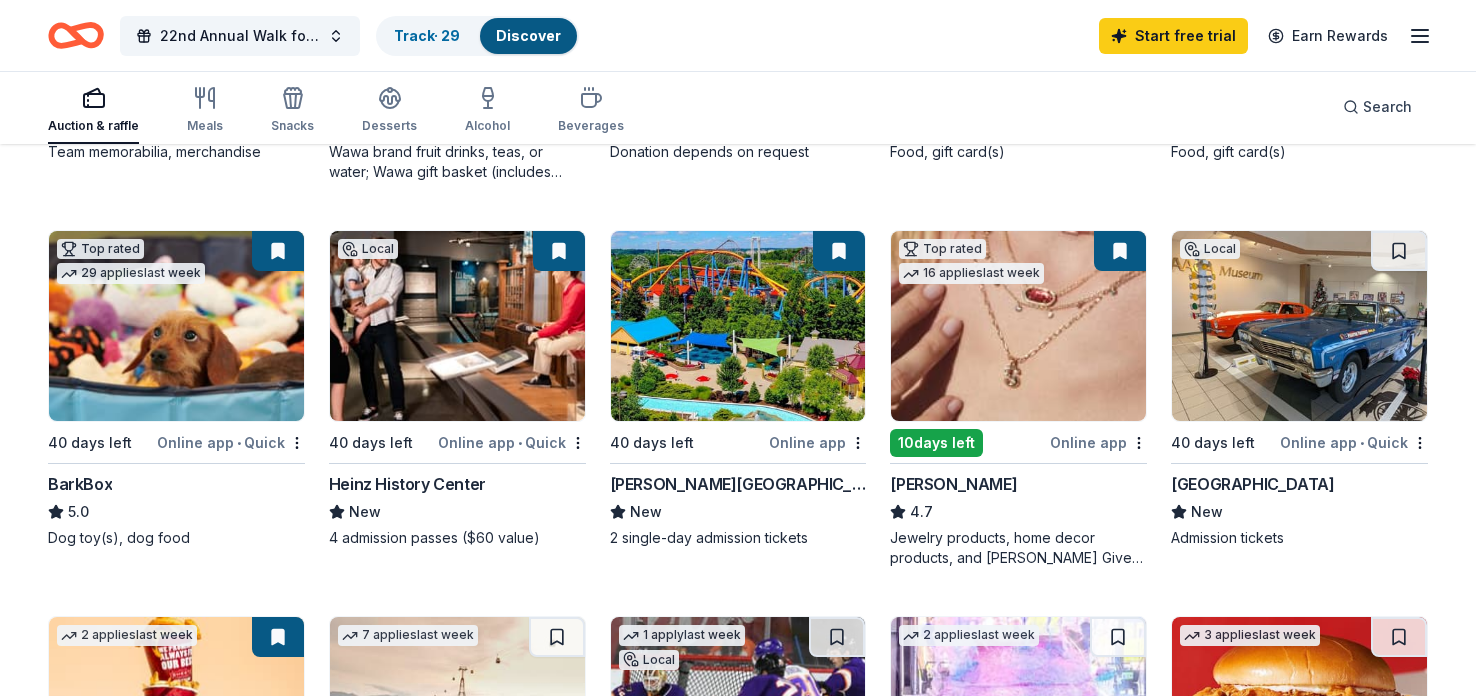 scroll, scrollTop: 580, scrollLeft: 0, axis: vertical 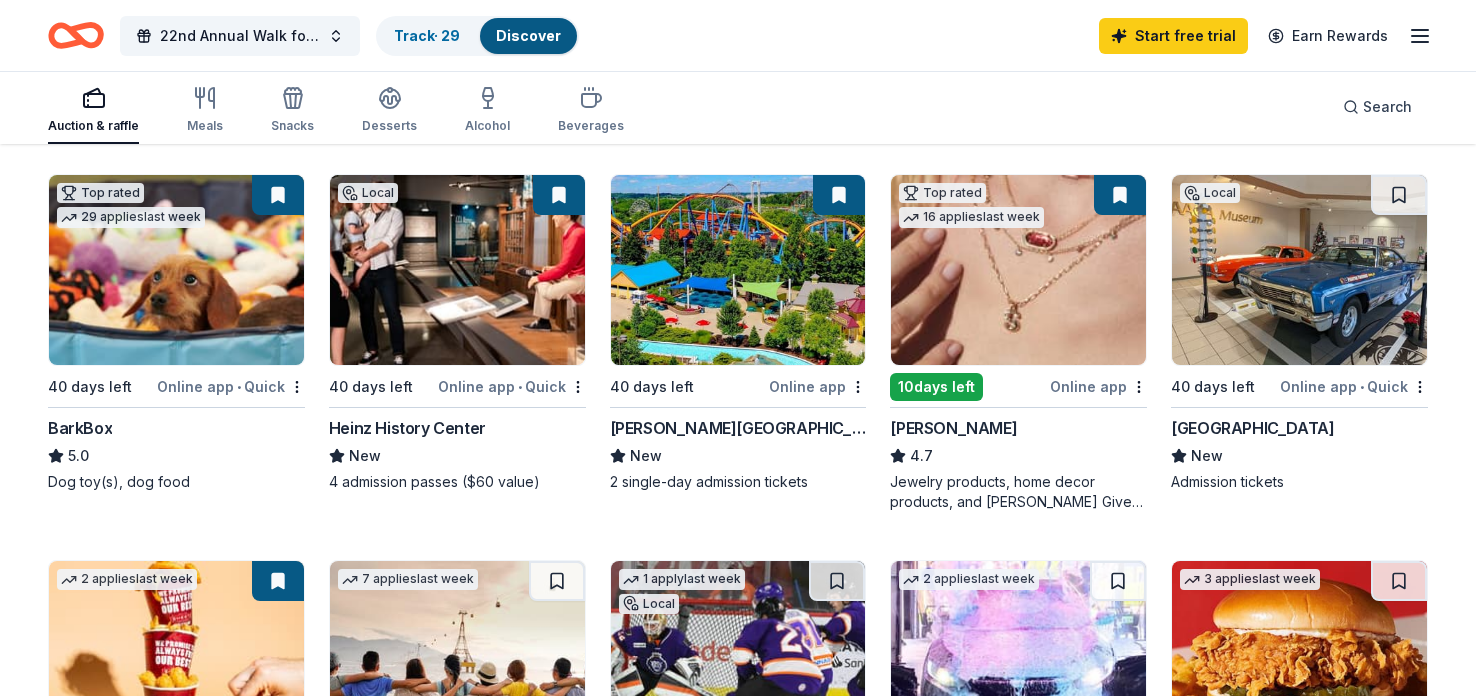 click on "Local 40 days left Online app • Quick AACA Museum New Admission tickets" at bounding box center (1299, 343) 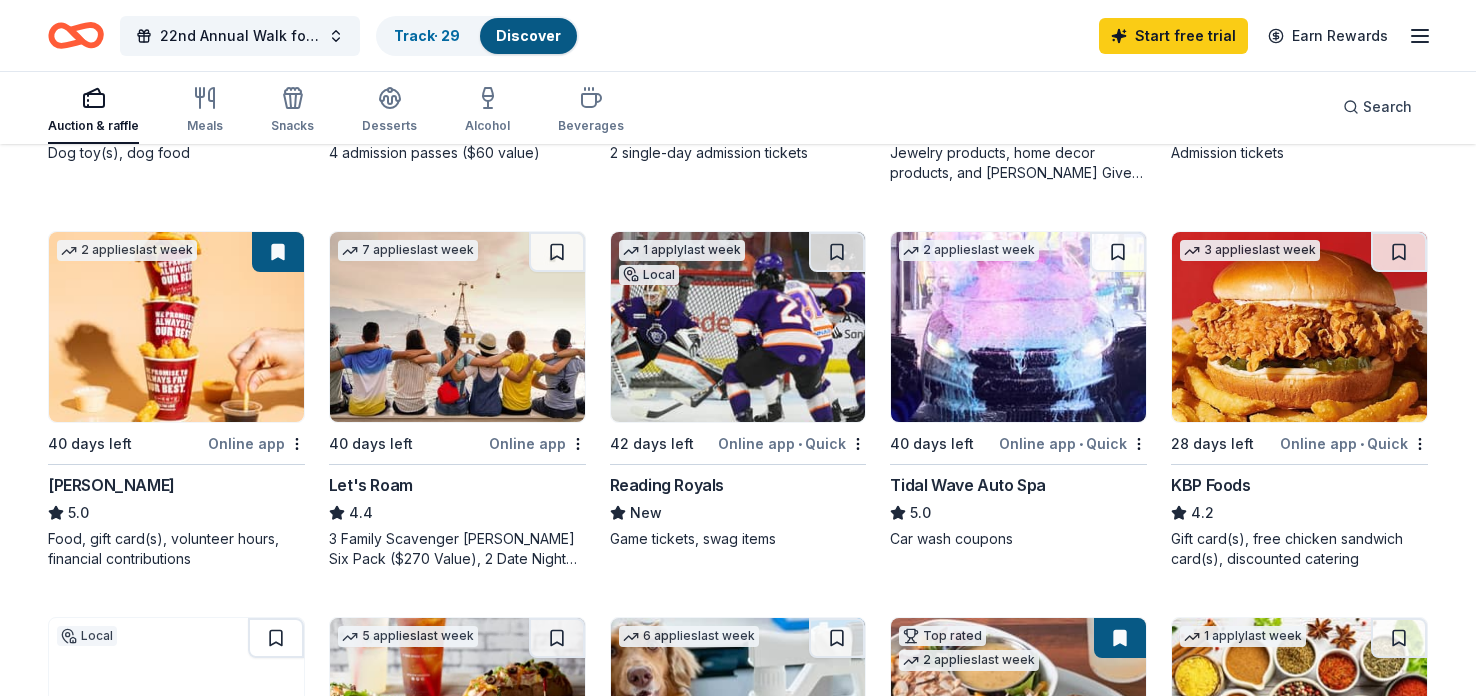 scroll, scrollTop: 910, scrollLeft: 0, axis: vertical 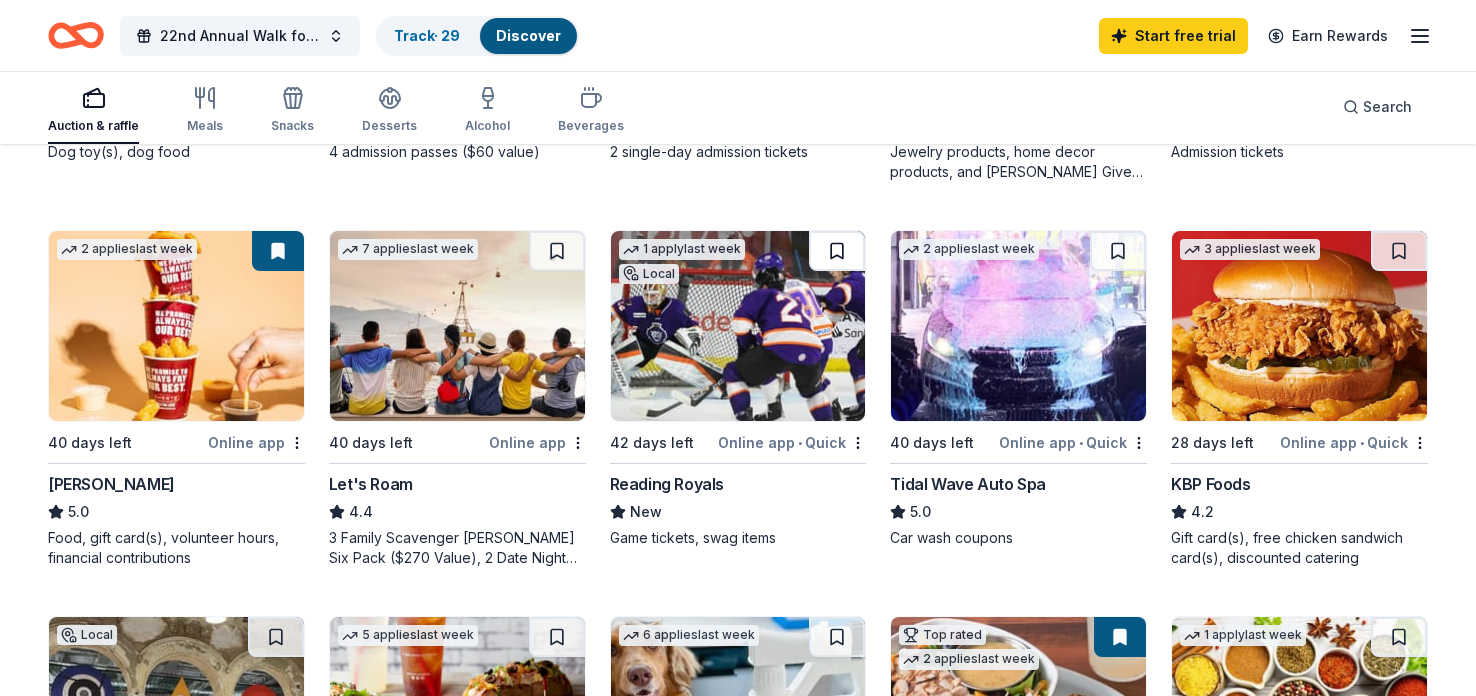 click at bounding box center [837, 251] 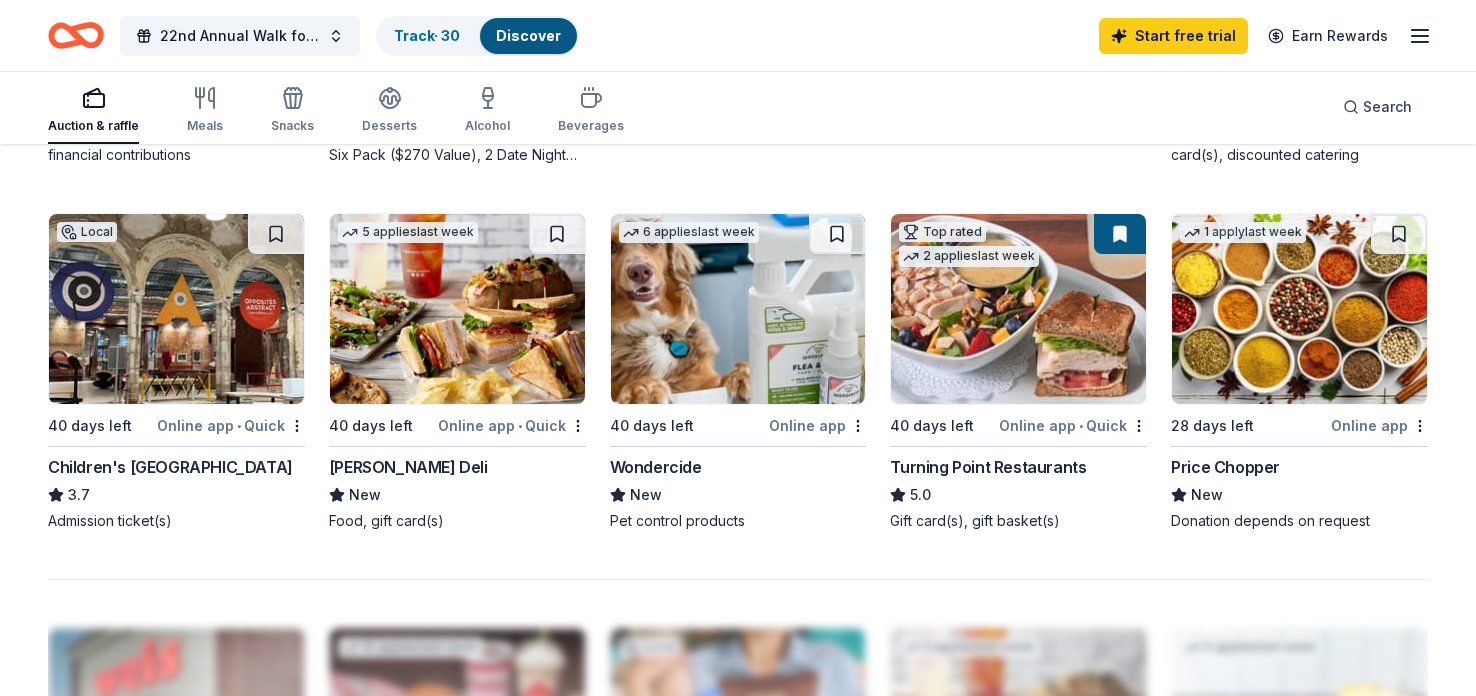 scroll, scrollTop: 1312, scrollLeft: 0, axis: vertical 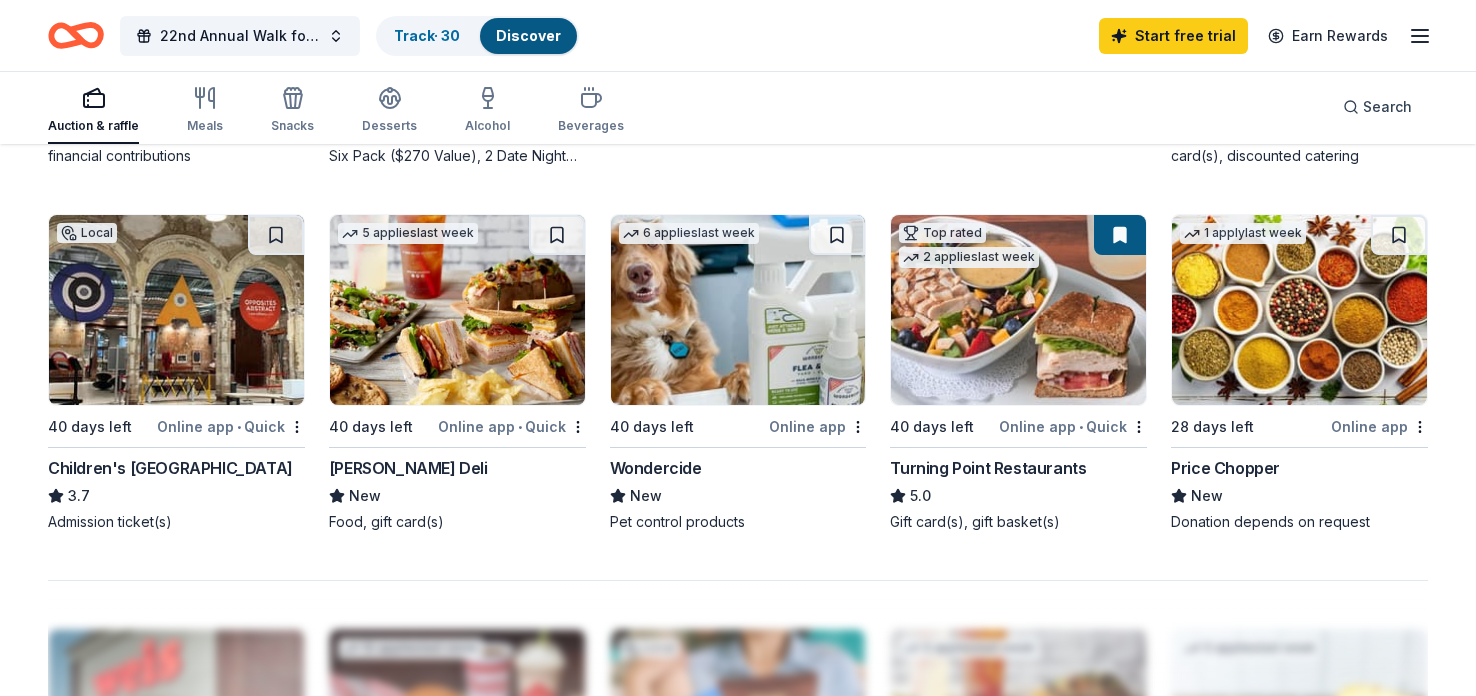 click at bounding box center (738, 310) 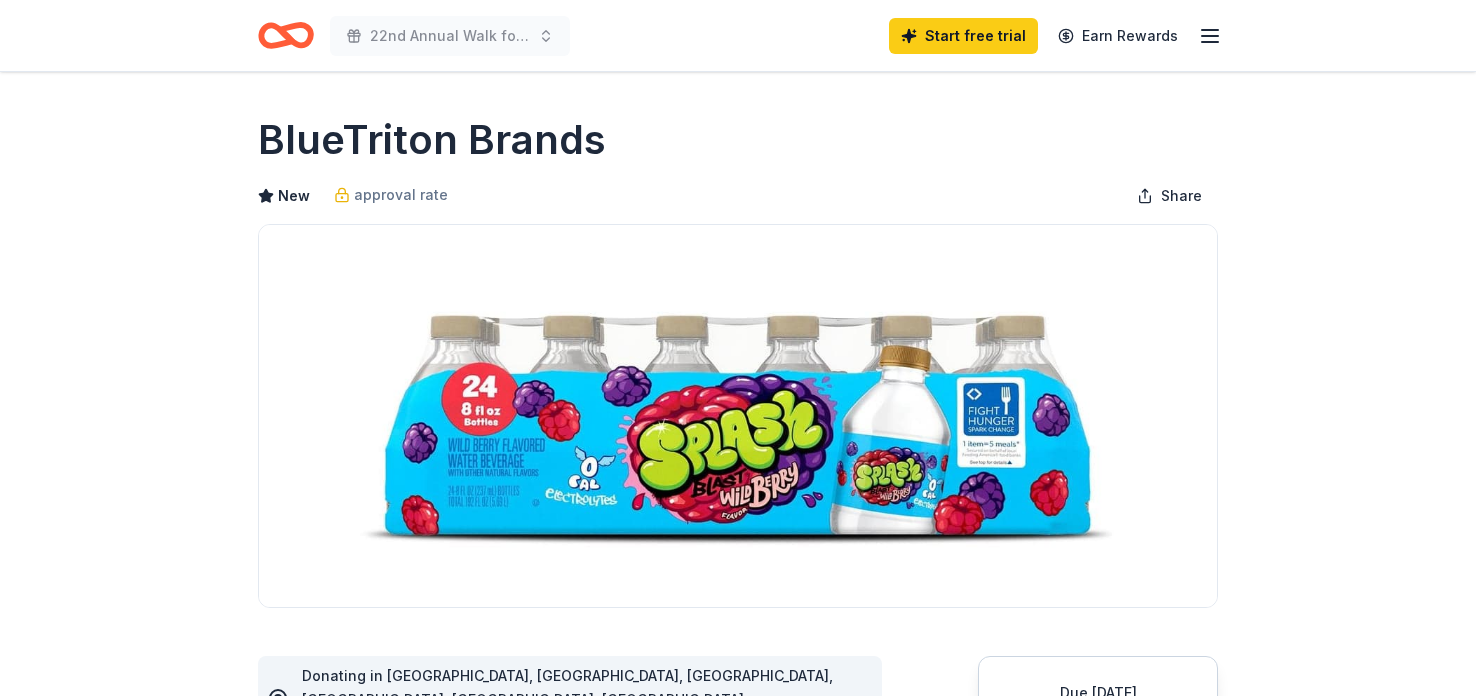 scroll, scrollTop: 344, scrollLeft: 0, axis: vertical 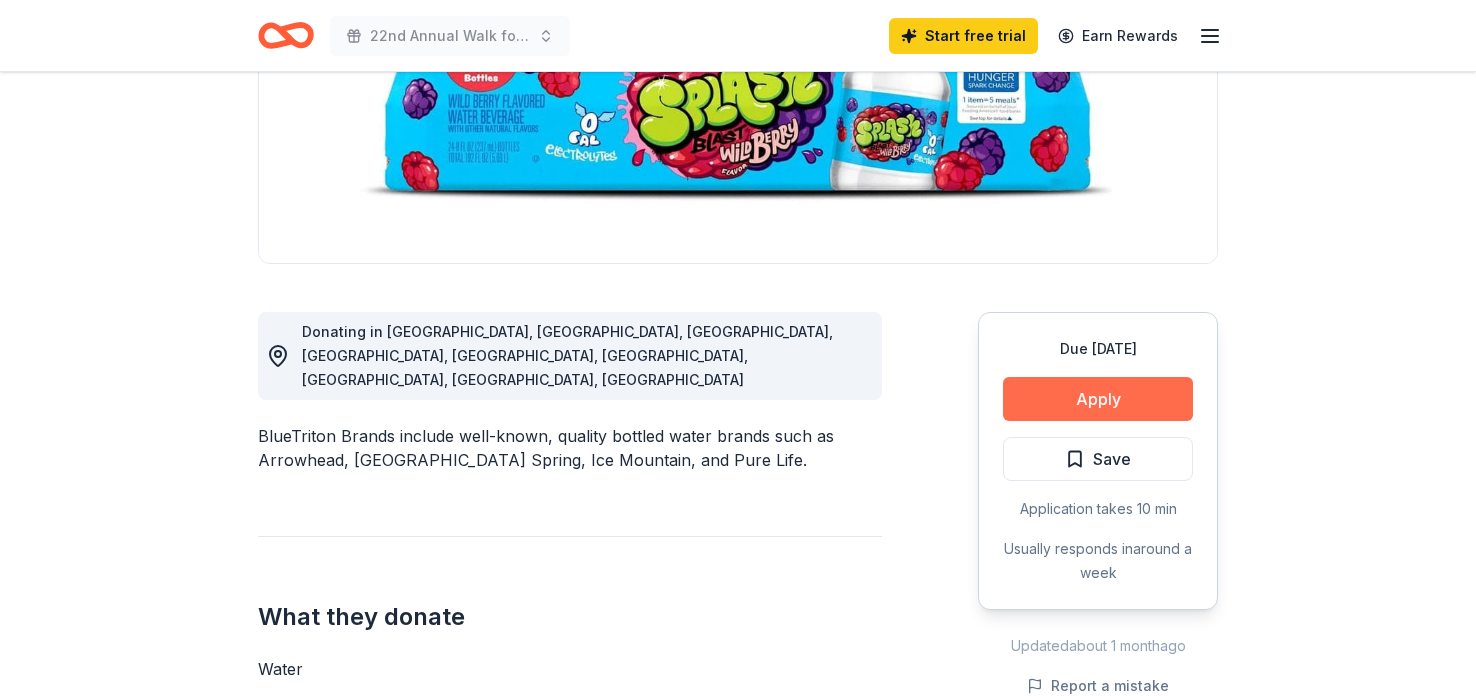 click on "Apply" at bounding box center [1098, 399] 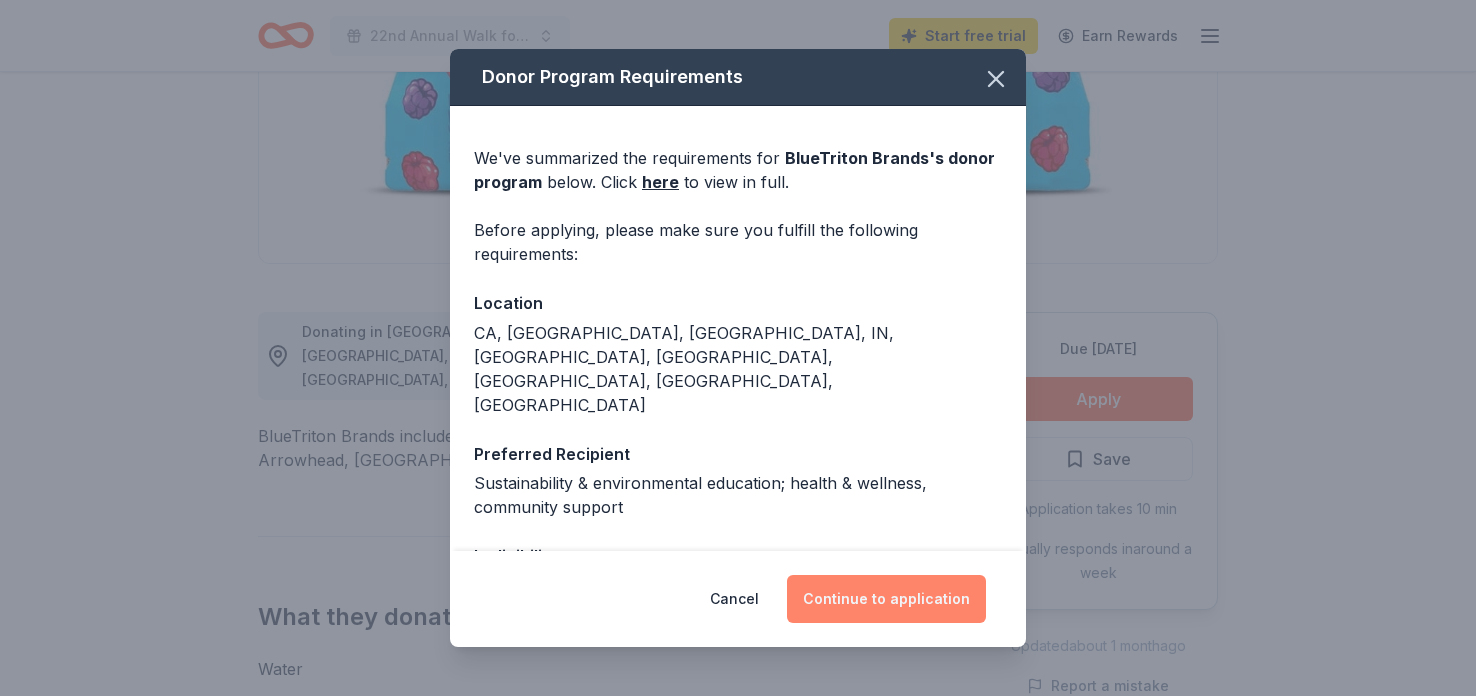 click on "Continue to application" at bounding box center [886, 599] 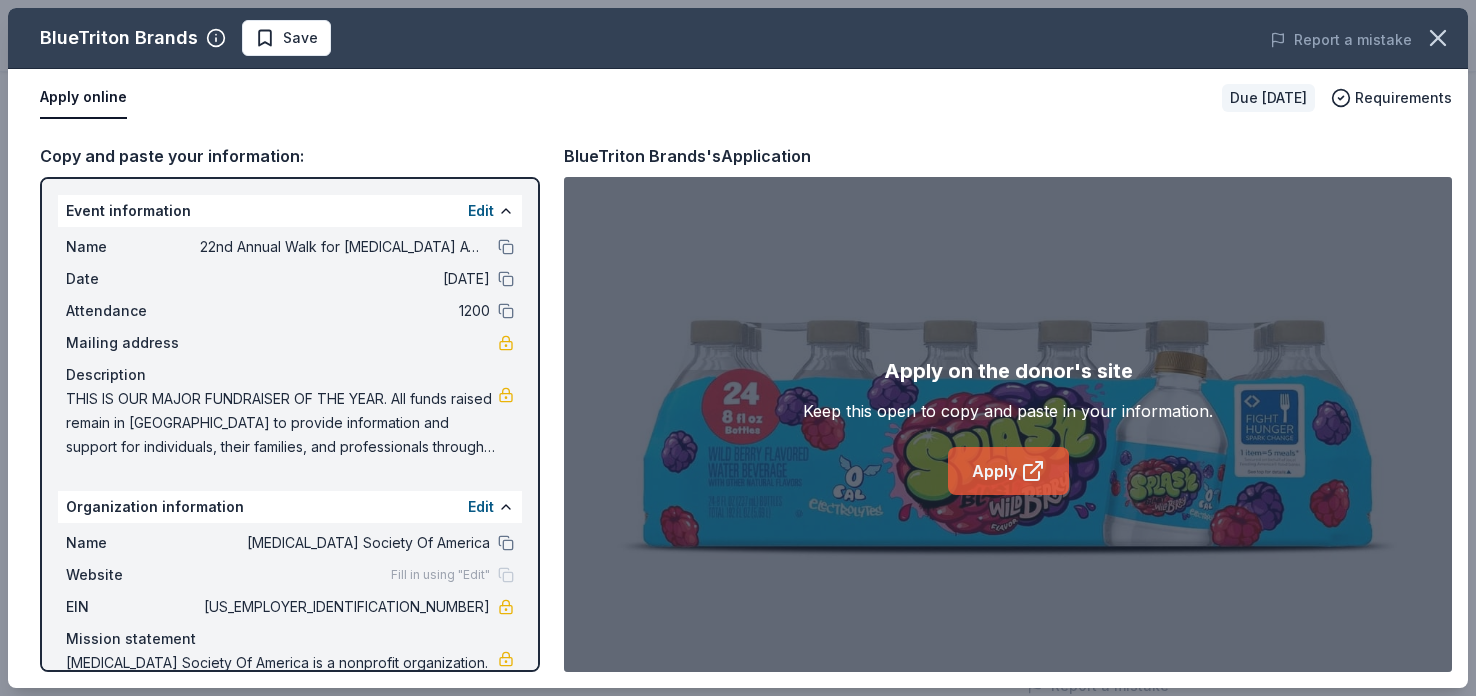 click on "Apply" at bounding box center [1008, 471] 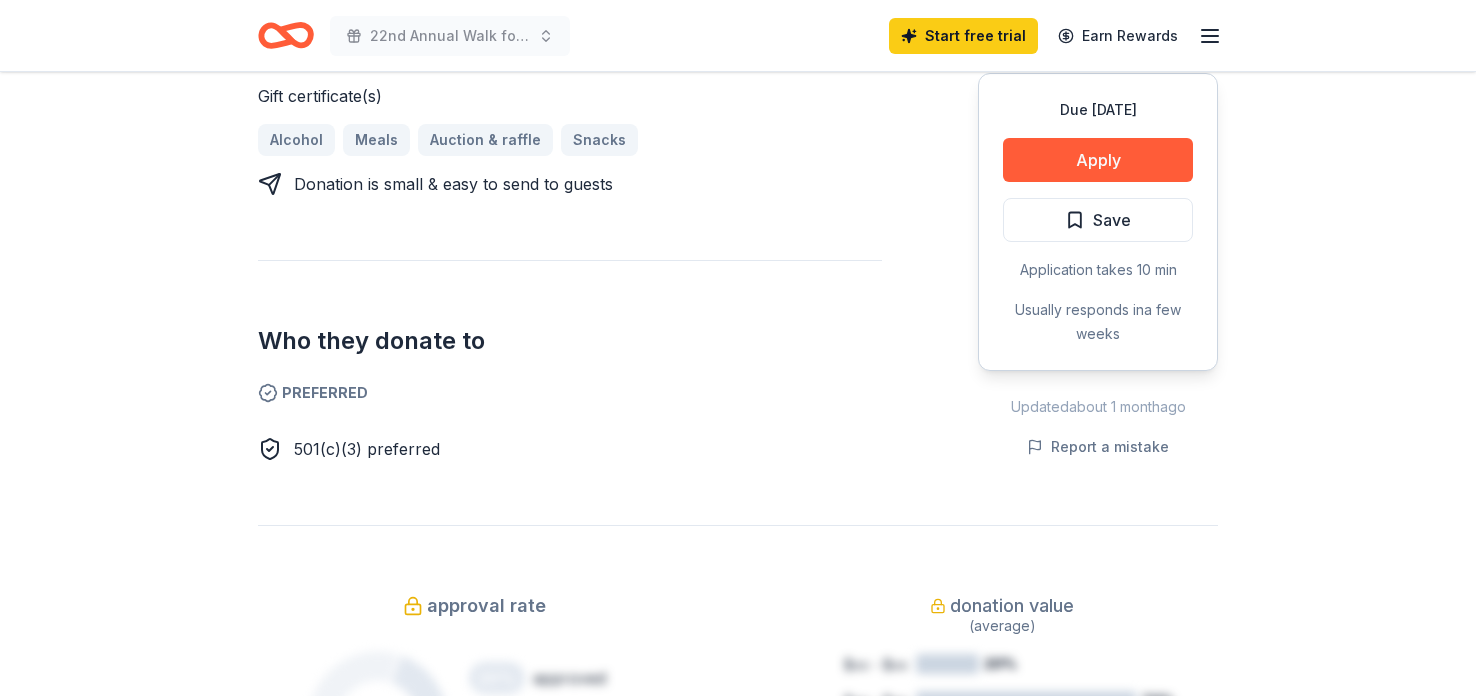scroll, scrollTop: 874, scrollLeft: 0, axis: vertical 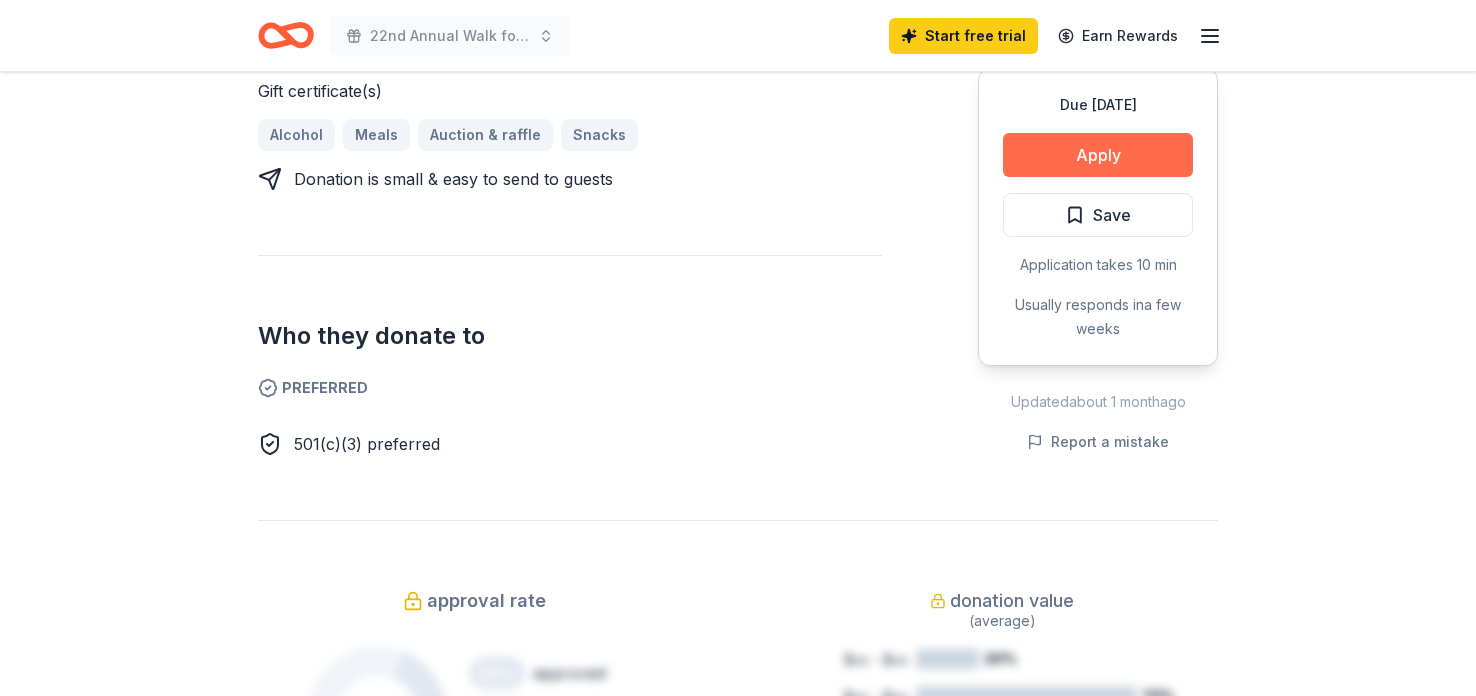 click on "Apply" at bounding box center [1098, 155] 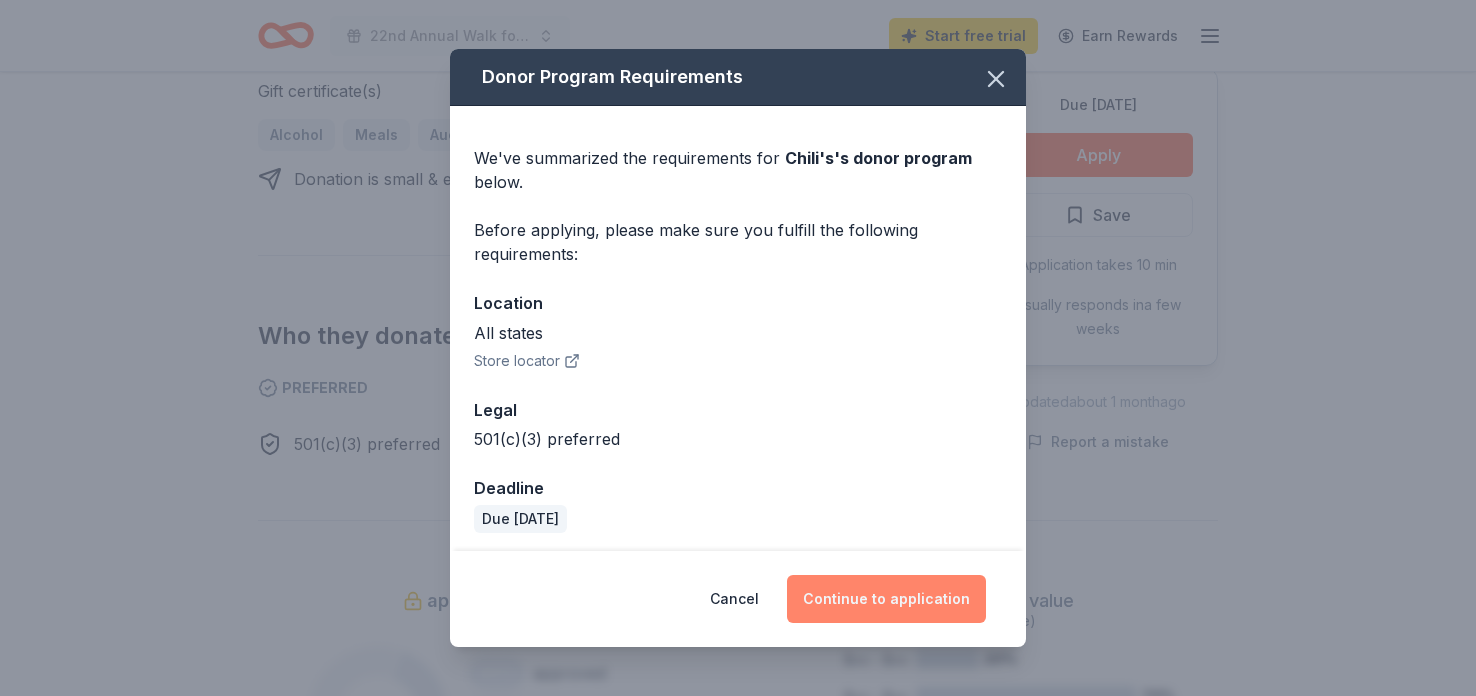 click on "Continue to application" at bounding box center (886, 599) 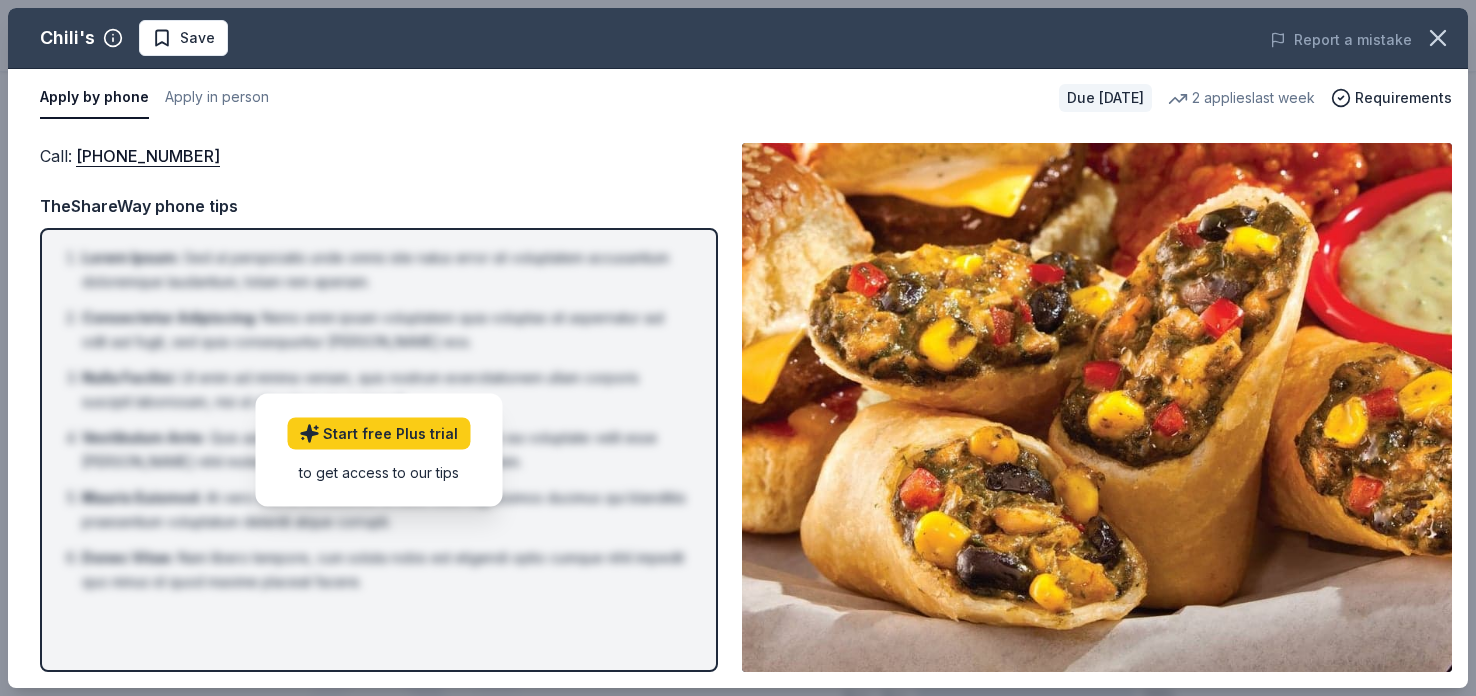 click on "Call : (559) 432-3711 TheShareWay phone tips Lorem Ipsum :   Sed ut perspiciatis unde omnis iste natus error sit voluptatem accusantium doloremque laudantium, totam rem aperiam. Consectetur Adipiscing :   Nemo enim ipsam voluptatem quia voluptas sit aspernatur aut odit aut fugit, sed quia consequuntur magni dolores eos. Nulla Facilisi :   Ut enim ad minima veniam, quis nostrum exercitationem ullam corporis suscipit laboriosam, nisi ut aliquid ex ea commodi. Vestibulum Ante :   Quis autem vel eum iure reprehenderit qui in ea voluptate velit esse quam nihil molestiae consequatur, vel illum qui dolorem. Mauris Euismod :   At vero eos et accusamus et iusto odio dignissimos ducimus qui blanditiis praesentium voluptatum deleniti atque corrupti. Donec Vitae :   Nam libero tempore, cum soluta nobis est eligendi optio cumque nihil impedit quo minus id quod maxime placeat facere. Start free Plus trial to get access to our tips" at bounding box center (379, 407) 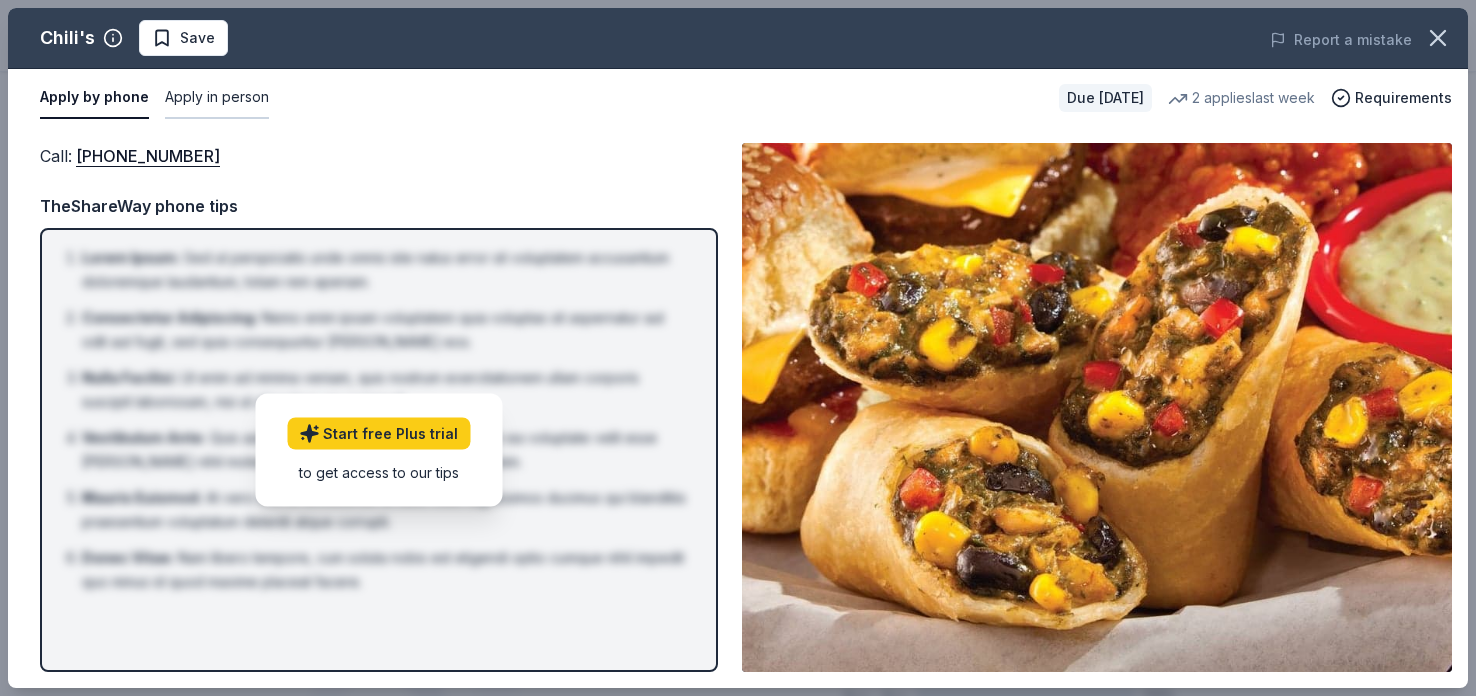 click on "Apply in person" at bounding box center (217, 98) 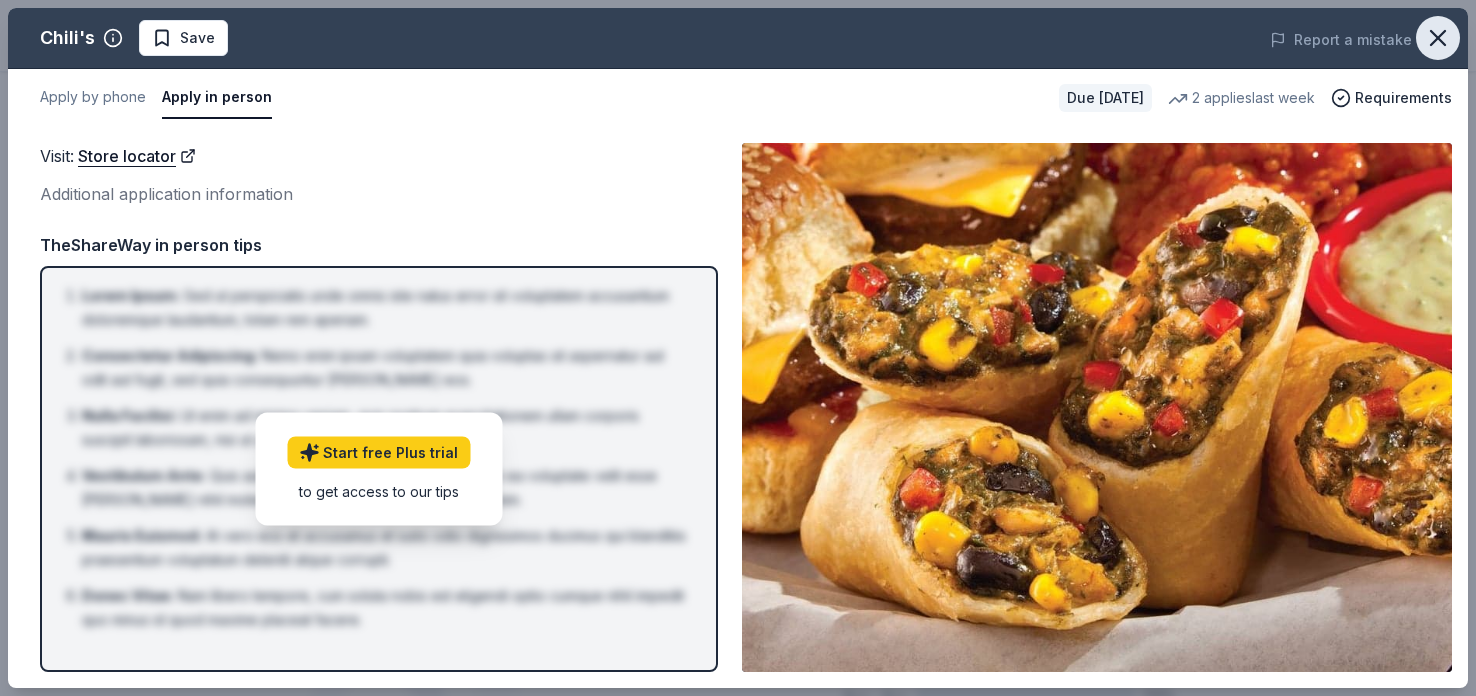 click 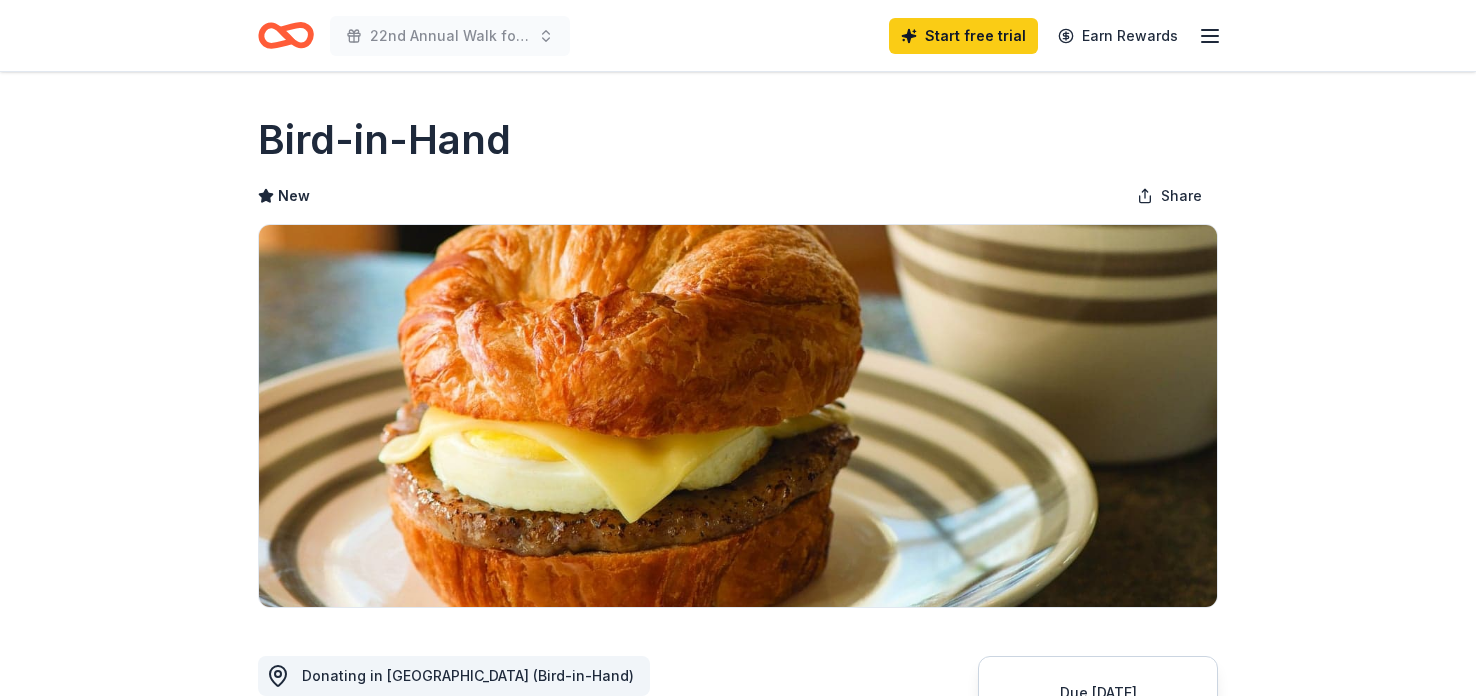 scroll, scrollTop: 277, scrollLeft: 0, axis: vertical 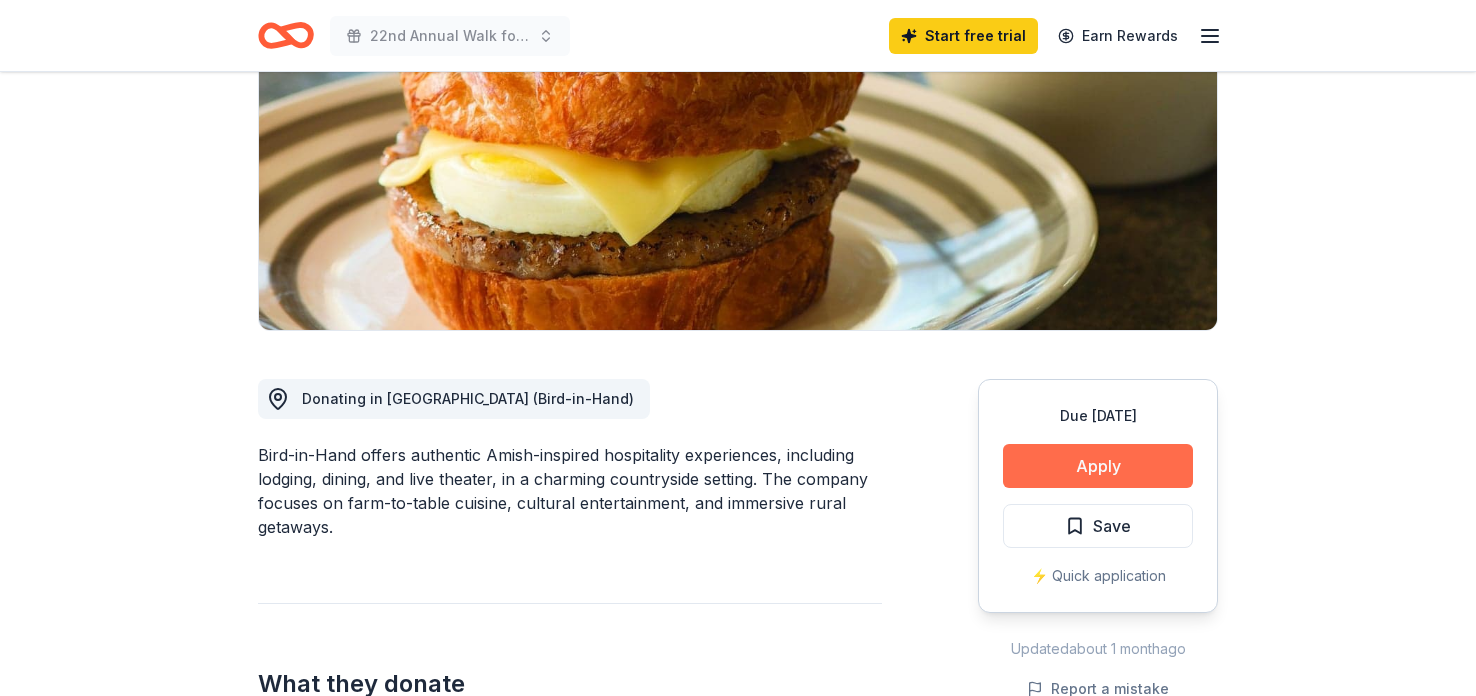 click on "Apply" at bounding box center [1098, 466] 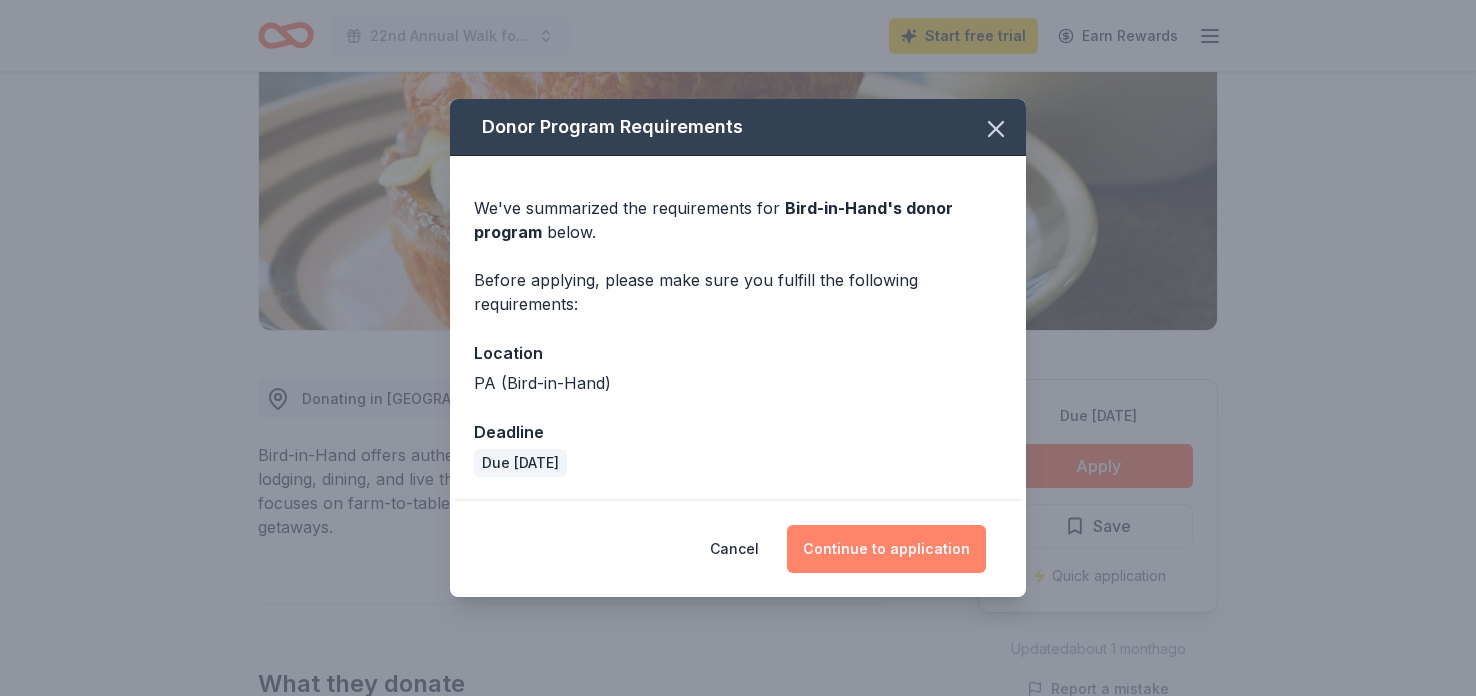click on "Continue to application" at bounding box center [886, 549] 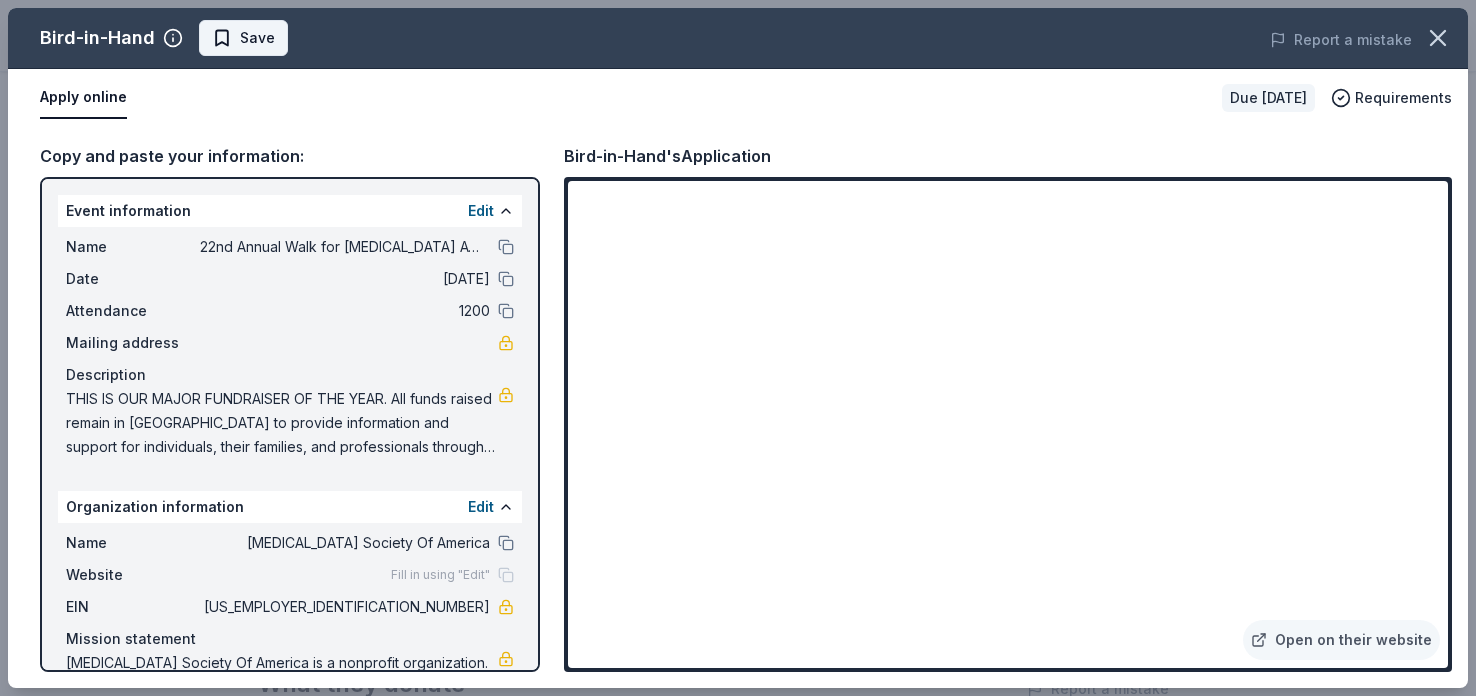 click on "Save" at bounding box center (257, 38) 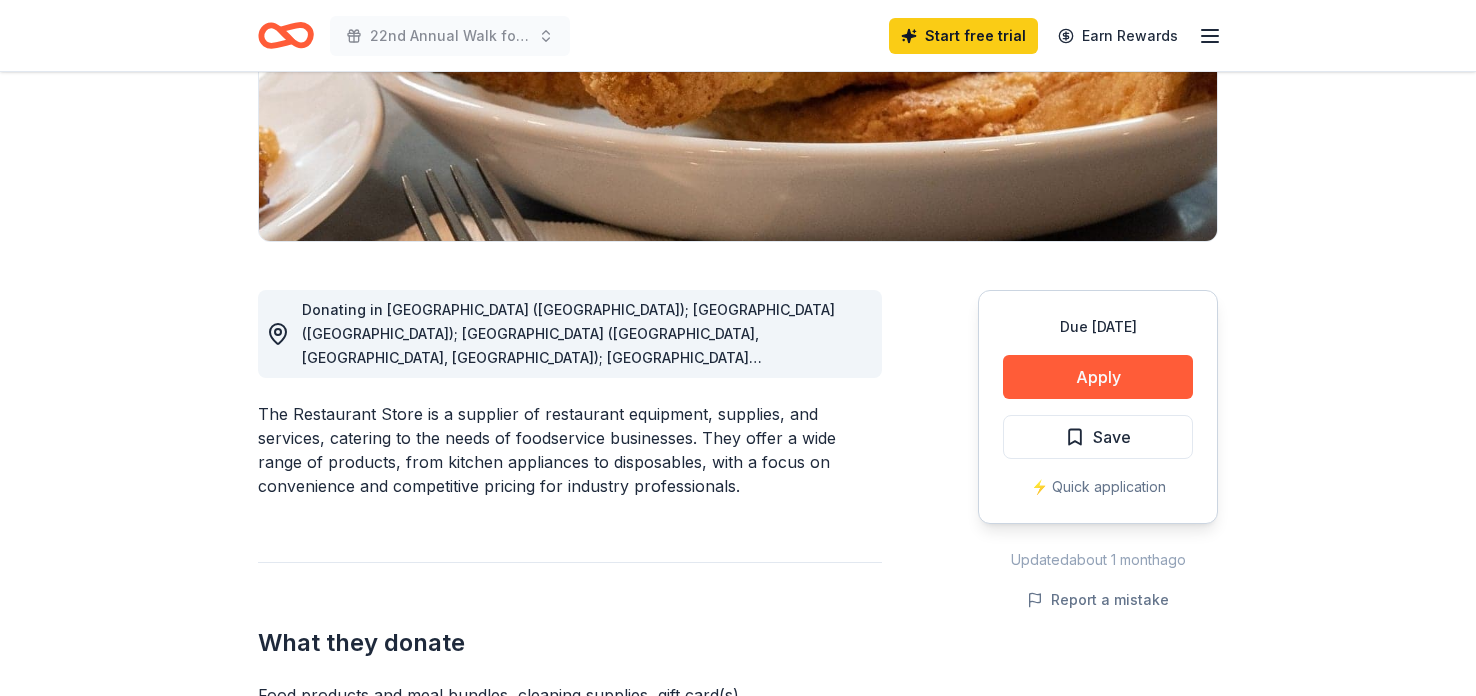 scroll, scrollTop: 381, scrollLeft: 0, axis: vertical 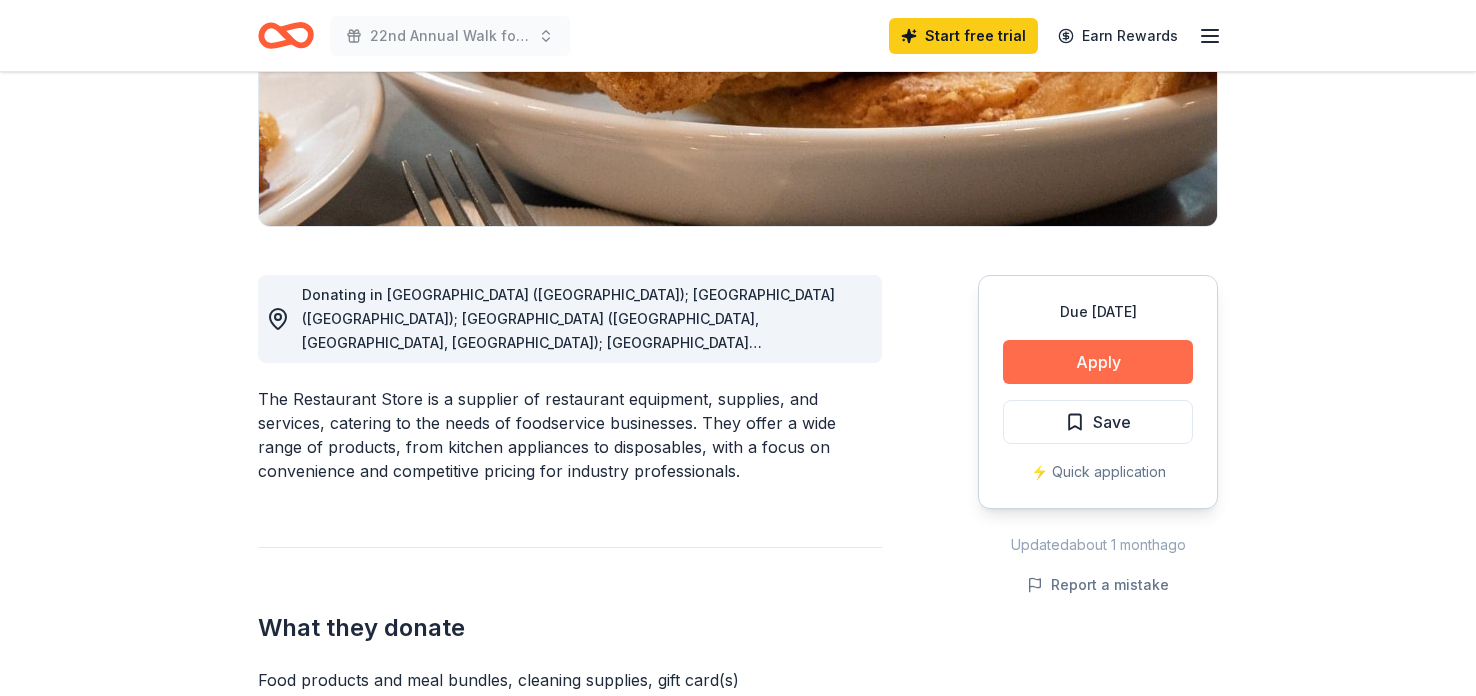 click on "Apply" at bounding box center [1098, 362] 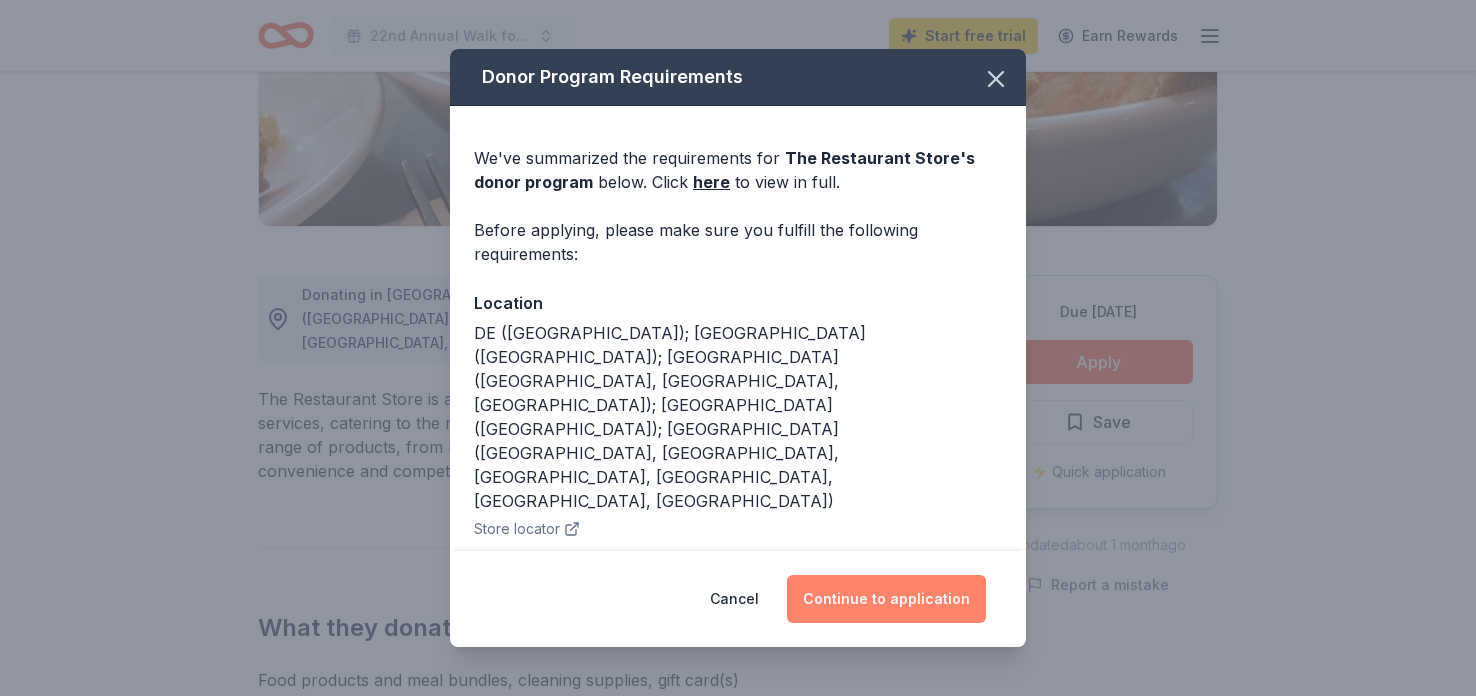 click on "Continue to application" at bounding box center [886, 599] 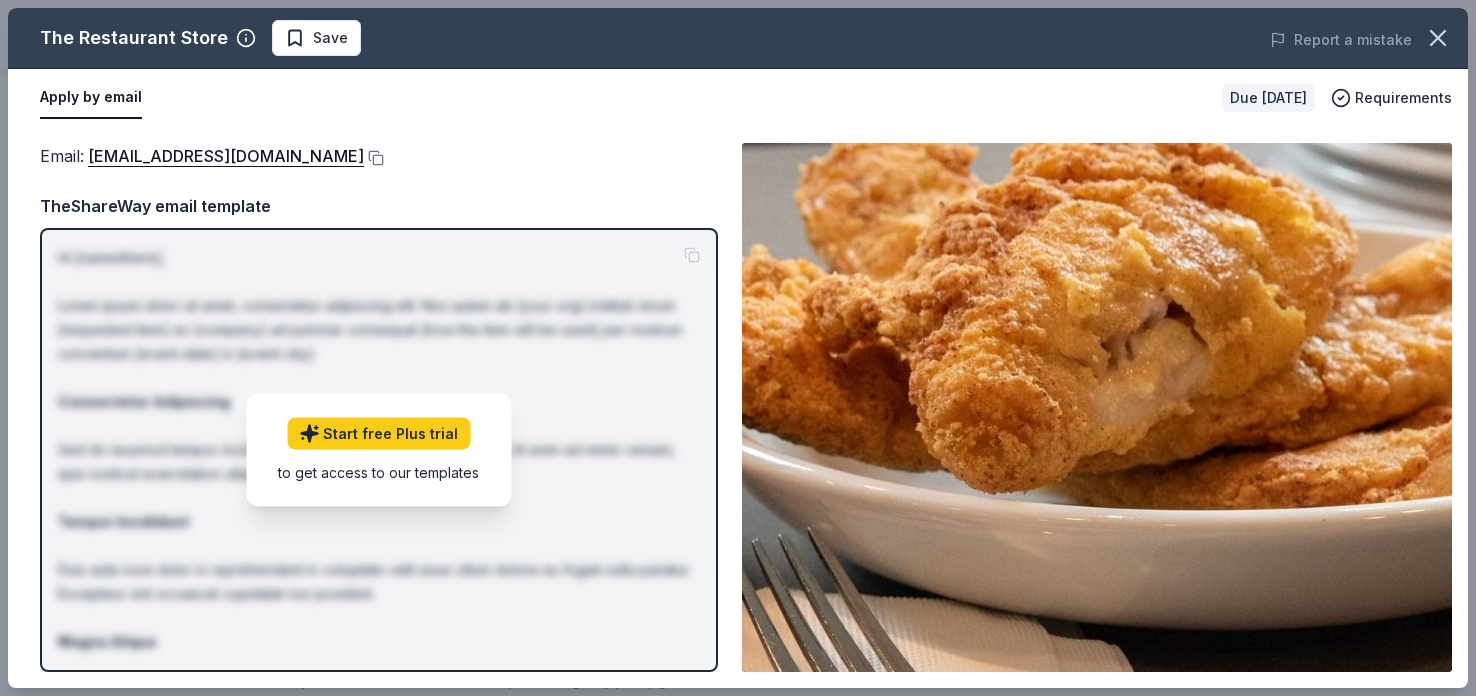 click on "Email : help@therestaurantstore.com Email : help@therestaurantstore.com TheShareWay email template Hi [name/there],
Lorem ipsum dolor sit amet, consectetur adipiscing elit. Nos autem ab [your org] instituti rerum [requested item] ex [company] ad pulvinar consequat [how the item will be used] per nostrum conventum [event date] in [event city]:
Consectetur Adipiscing
Sed do eiusmod tempor incididunt ut labore et dolore magna aliqua. Ut enim ad minim veniam, quis nostrud exercitation ullamco laboris.
Tempor Incididunt
Duis aute irure dolor in reprehenderit in voluptate velit esse cillum dolore eu fugiat nulla pariatur. Excepteur sint occaecat cupidatat non proident.
Magna Aliqua
Ut enim ad minima veniam, quis nostrum exercitationem ullam corporis suscipit laboriosam, nisi ut aliquid ex ea commodi consequatur.
Nostrum ID numerus est [EIN]. Contactus per [your phone number].
Best,
[your name] Start free Plus trial to get access to our templates" at bounding box center [738, 407] 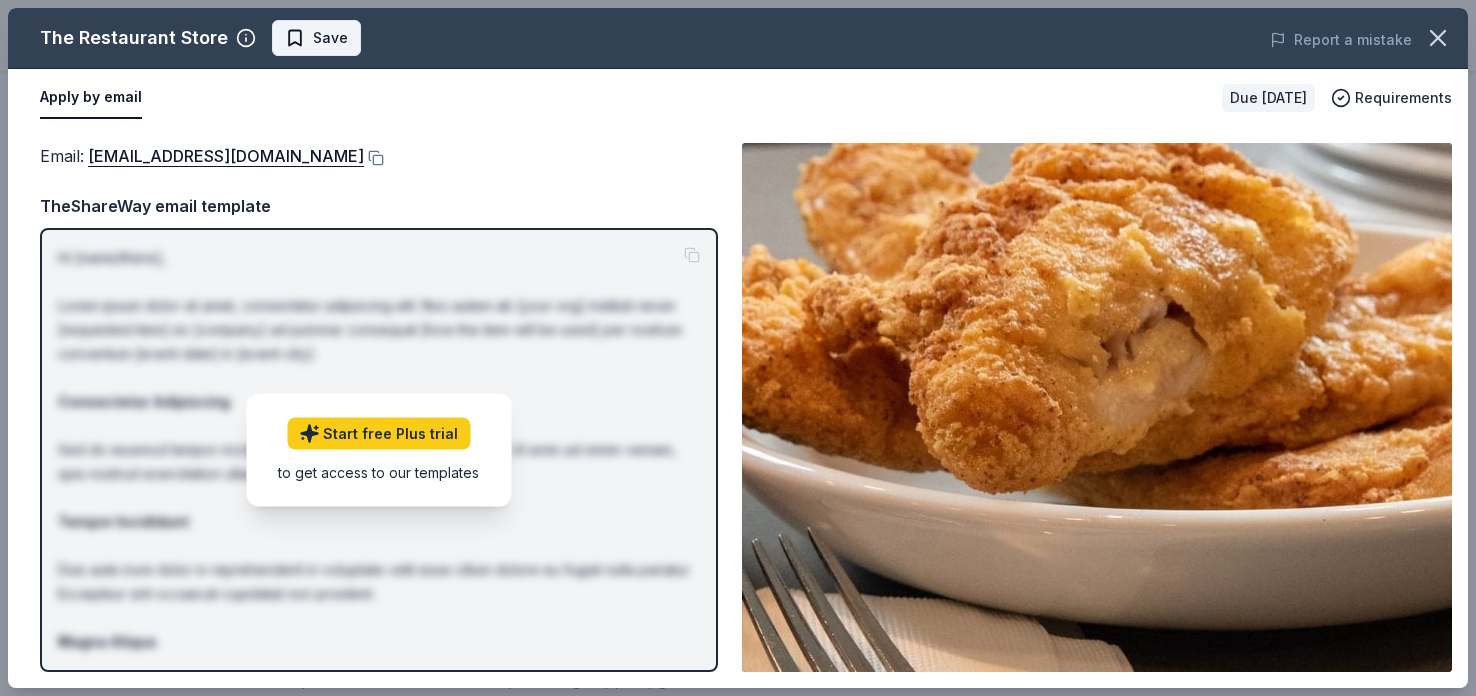 click on "Save" at bounding box center [316, 38] 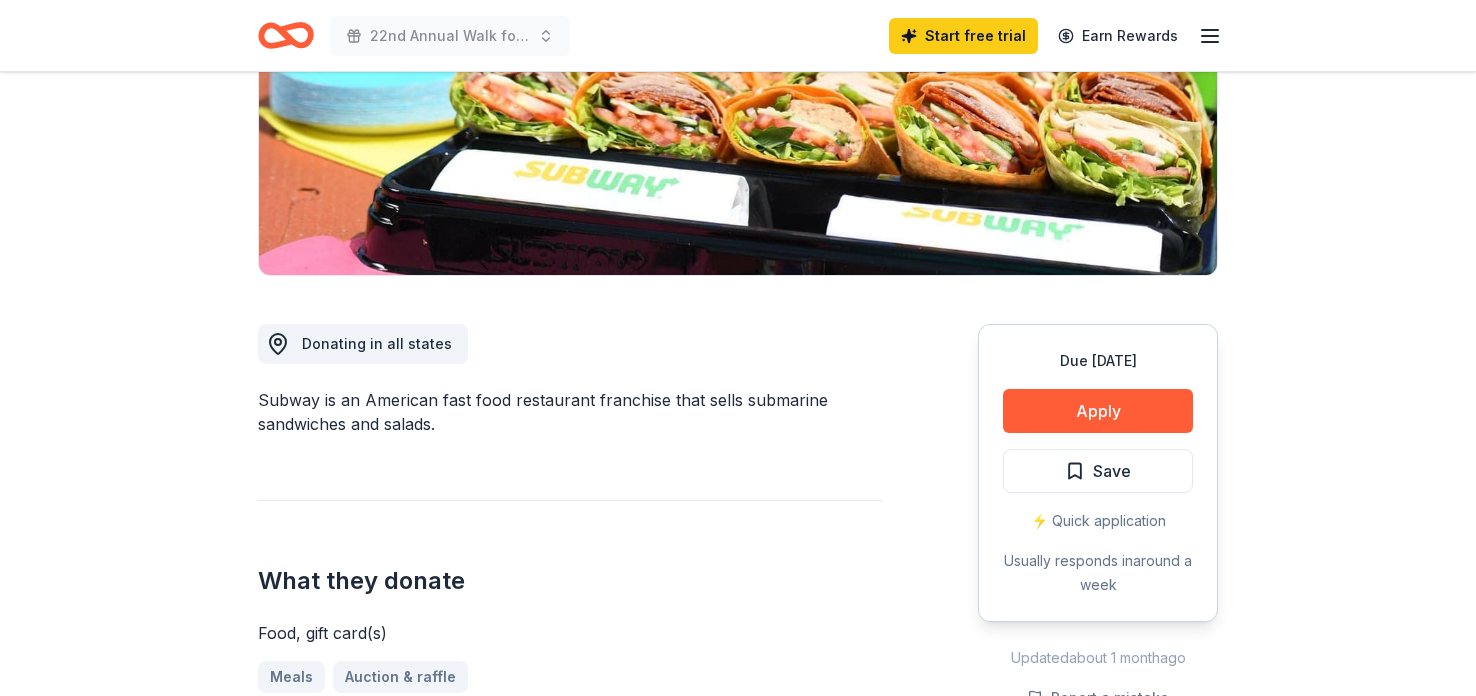 scroll, scrollTop: 338, scrollLeft: 0, axis: vertical 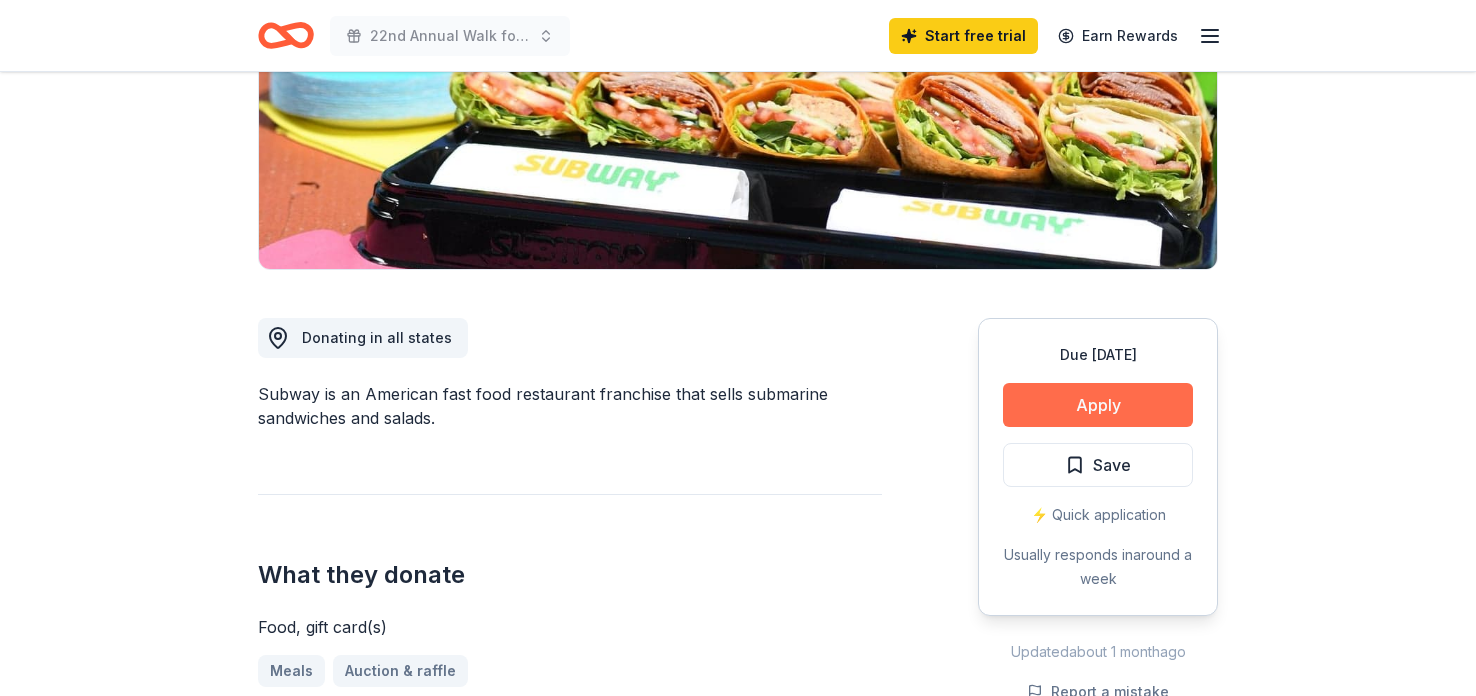 click on "Apply" at bounding box center (1098, 405) 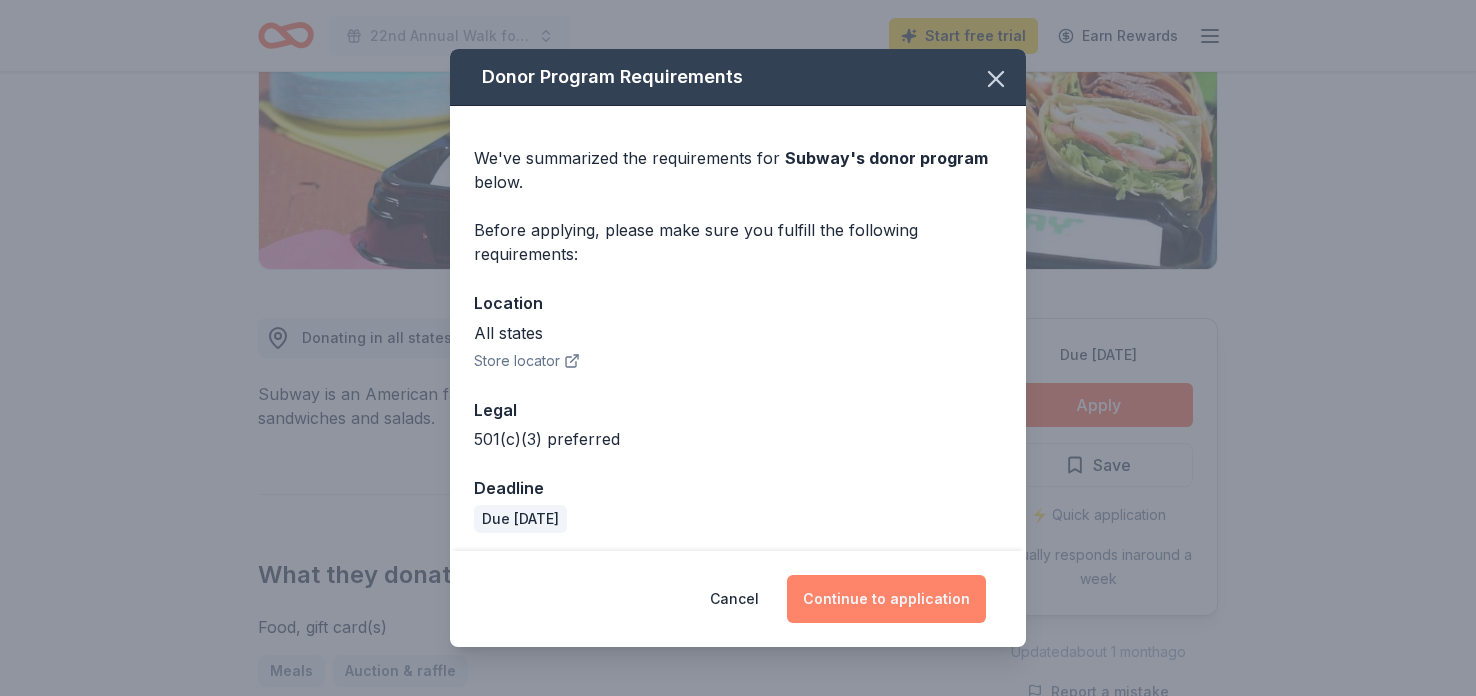 click on "Continue to application" at bounding box center [886, 599] 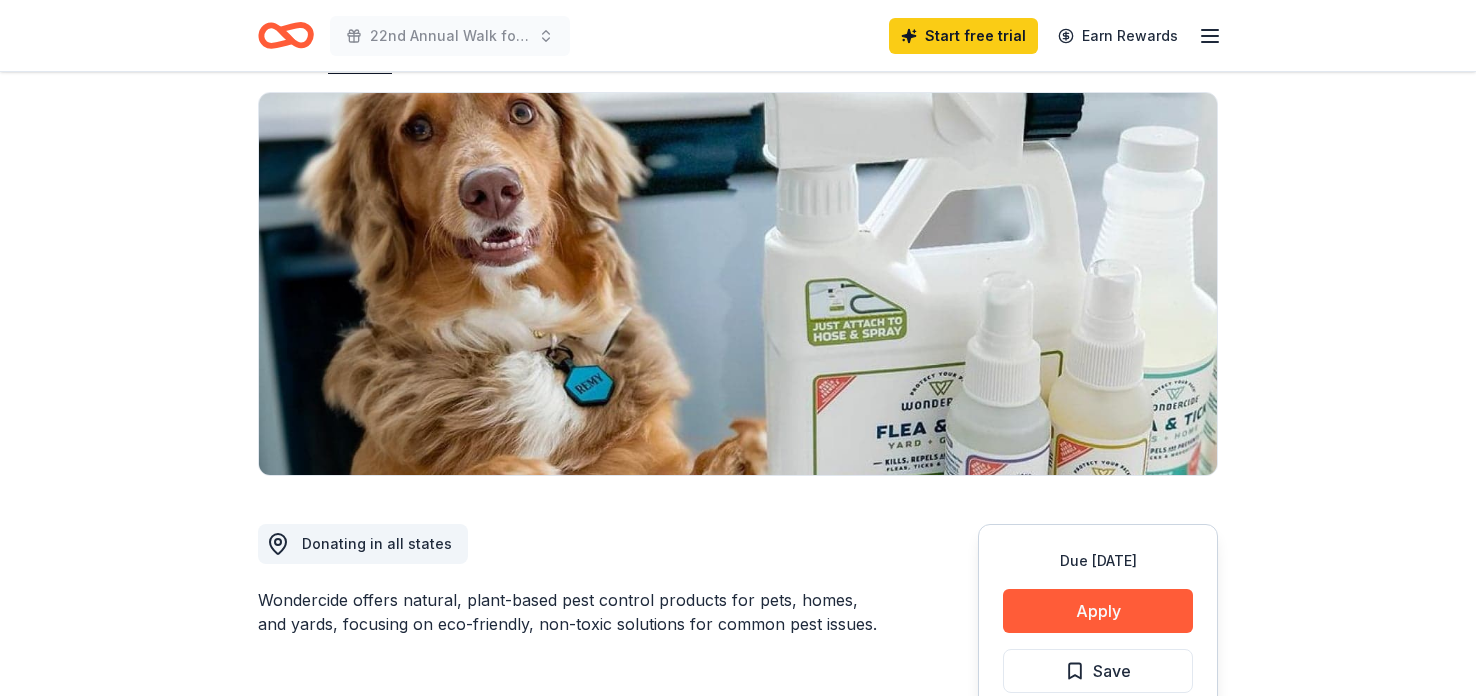 scroll, scrollTop: 196, scrollLeft: 0, axis: vertical 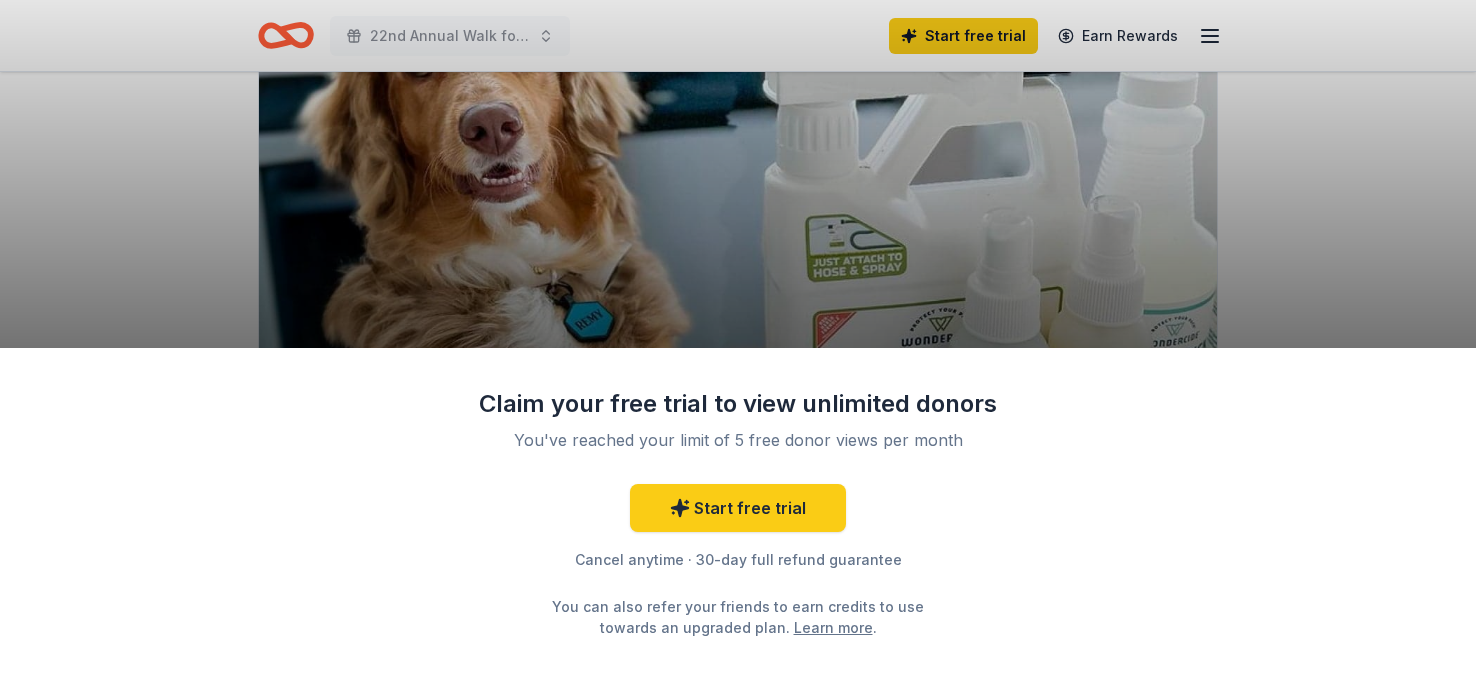 click on "Claim your free trial to view unlimited donors You've reached your limit of 5 free donor views per month Start free  trial Cancel anytime · 30-day full refund guarantee You can also refer your friends to earn credits to use towards an upgraded plan.   Learn more ." at bounding box center [738, 348] 